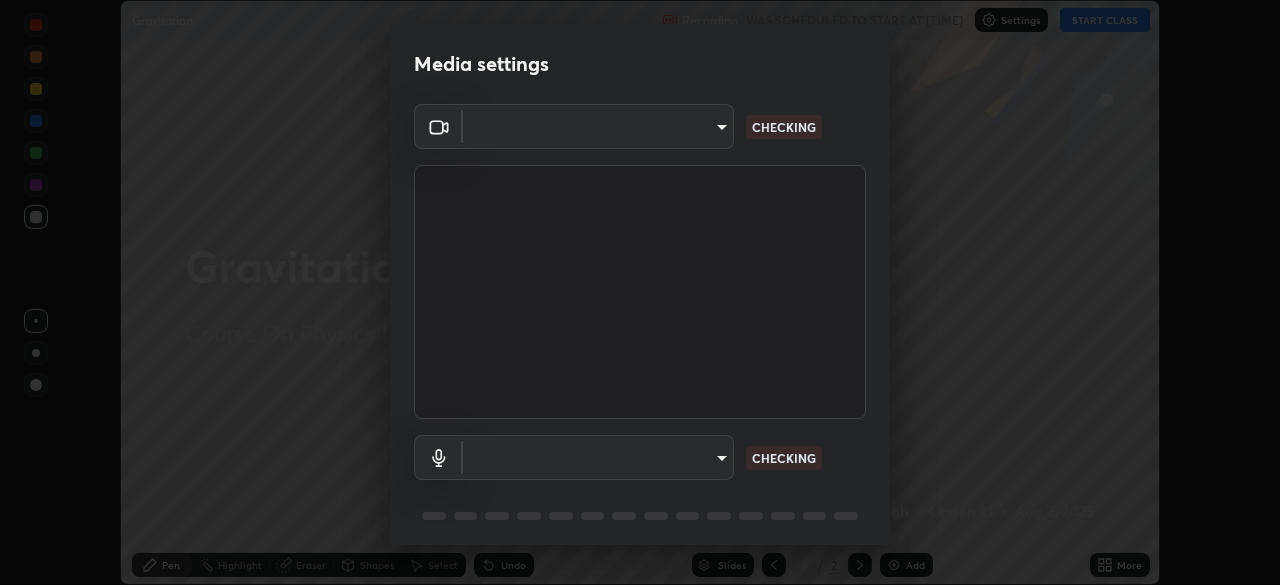 scroll, scrollTop: 0, scrollLeft: 0, axis: both 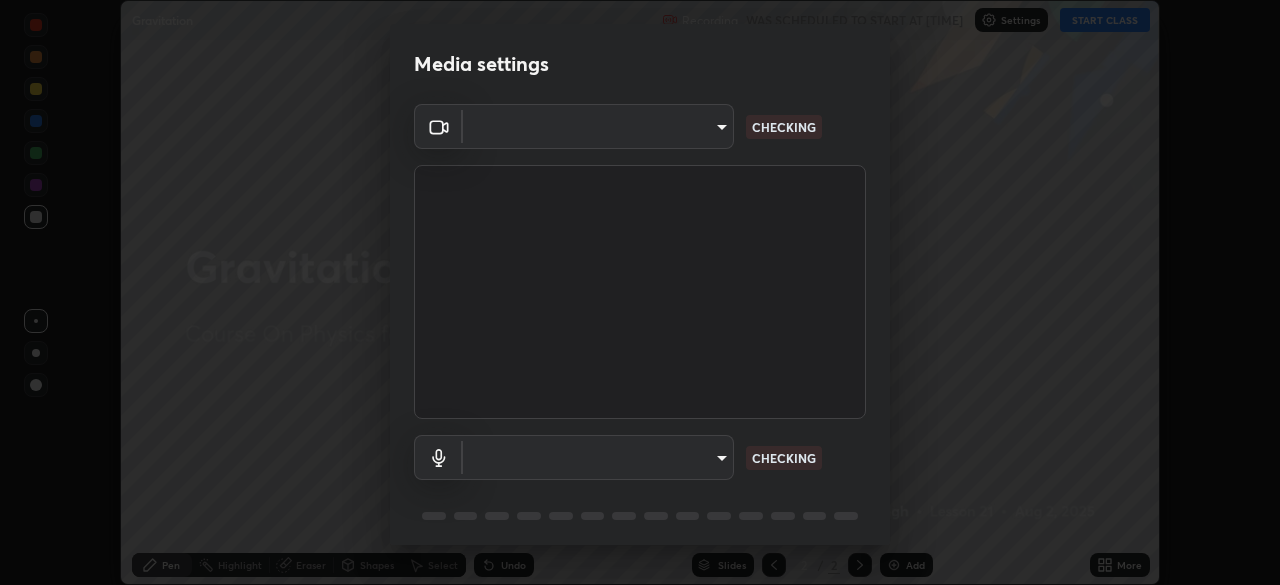 type on "[HASH]" 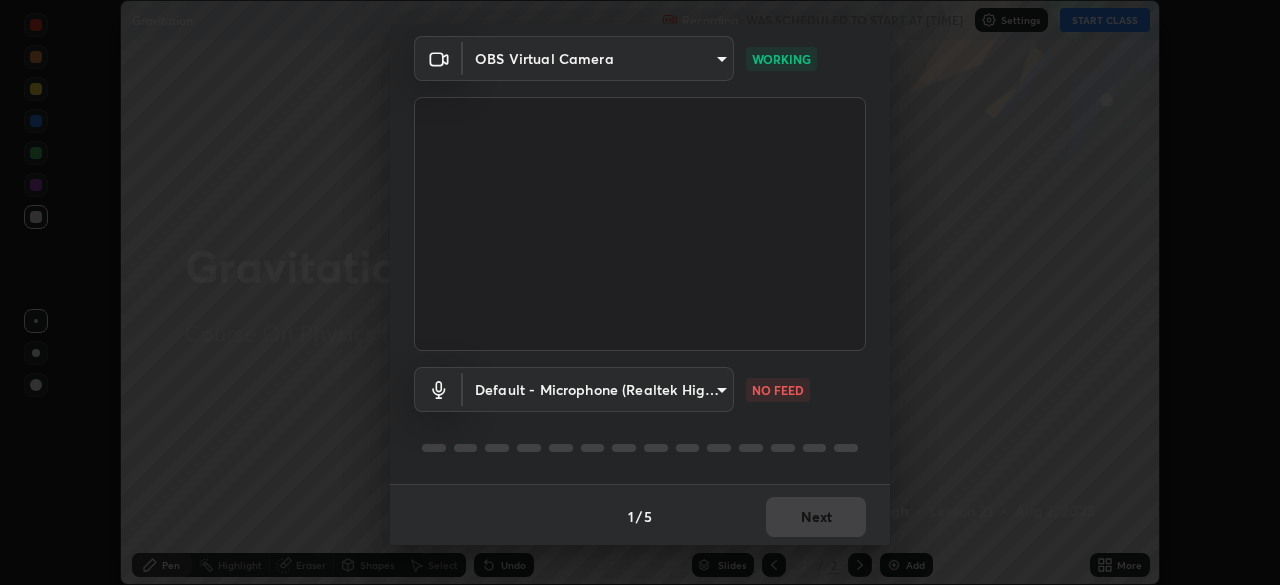 scroll, scrollTop: 71, scrollLeft: 0, axis: vertical 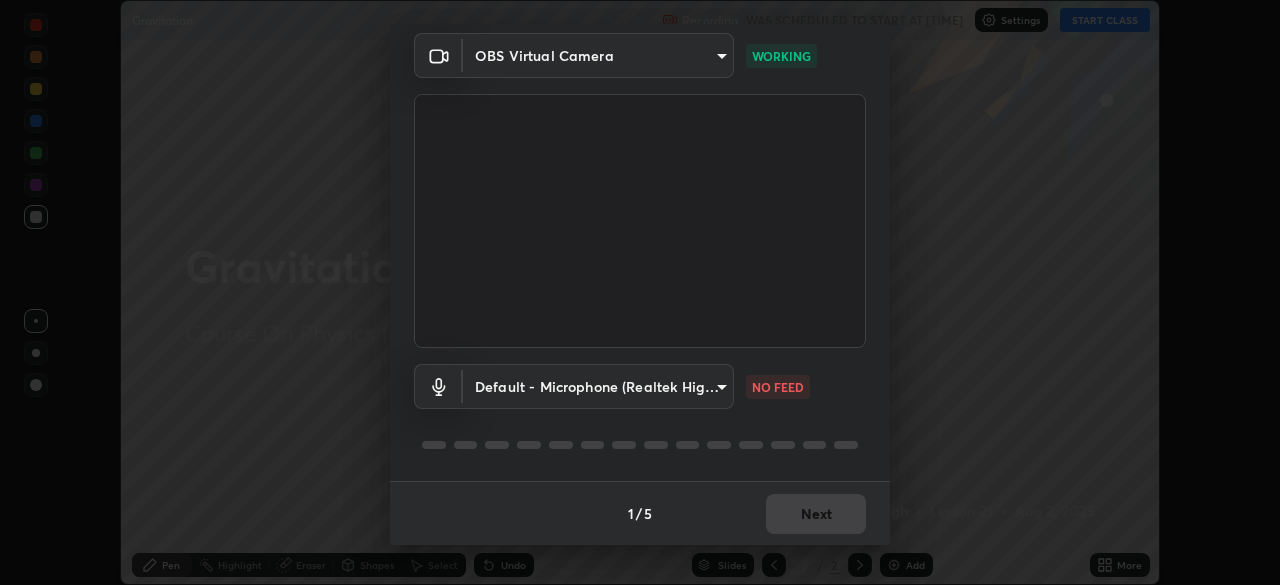 click on "Erase all Gravitation Recording WAS SCHEDULED TO START AT  [TIME] Settings START CLASS Setting up your live class Gravitation • L21 of Course On Physics for Foundation Class IX 1 [YEAR] [FIRST] [LAST] Pen Highlight Eraser Shapes Select Undo Slides 2 / 2 Add More No doubts shared Encourage your learners to ask a doubt for better clarity Report an issue Reason for reporting Buffering Chat not working Audio - Video sync issue Educator video quality low ​ Attach an image Report Media settings OBS Virtual Camera [HASH] WORKING Default - Microphone (Realtek High Definition Audio) default NO FEED 1 / 5 Next" at bounding box center (640, 292) 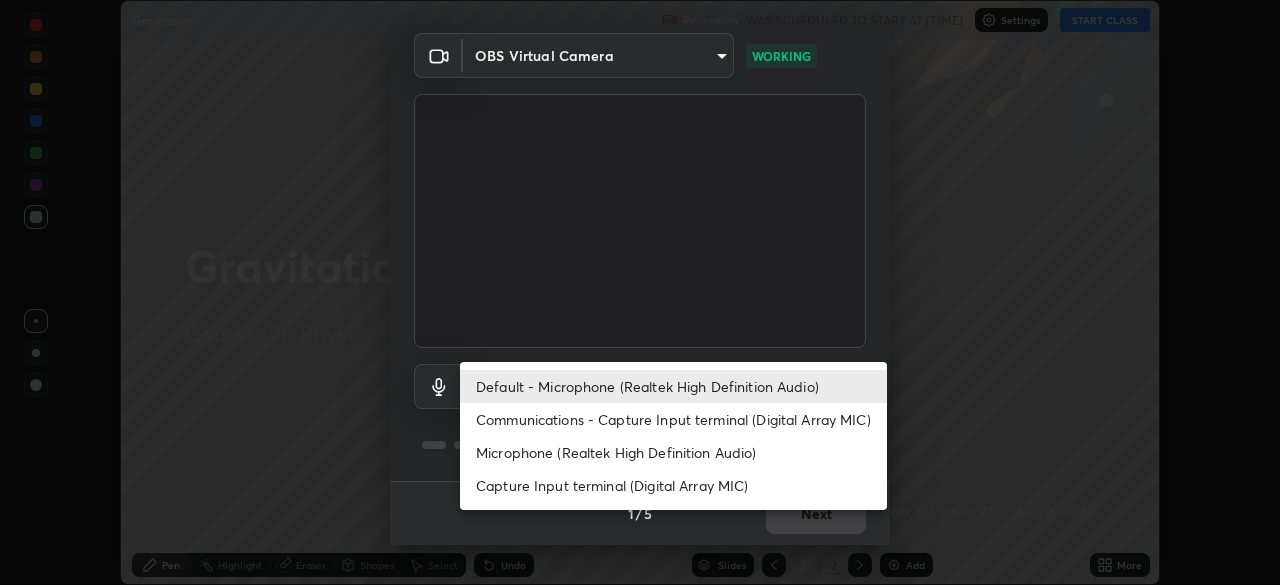 click on "Communications - Capture Input terminal (Digital Array MIC)" at bounding box center (673, 419) 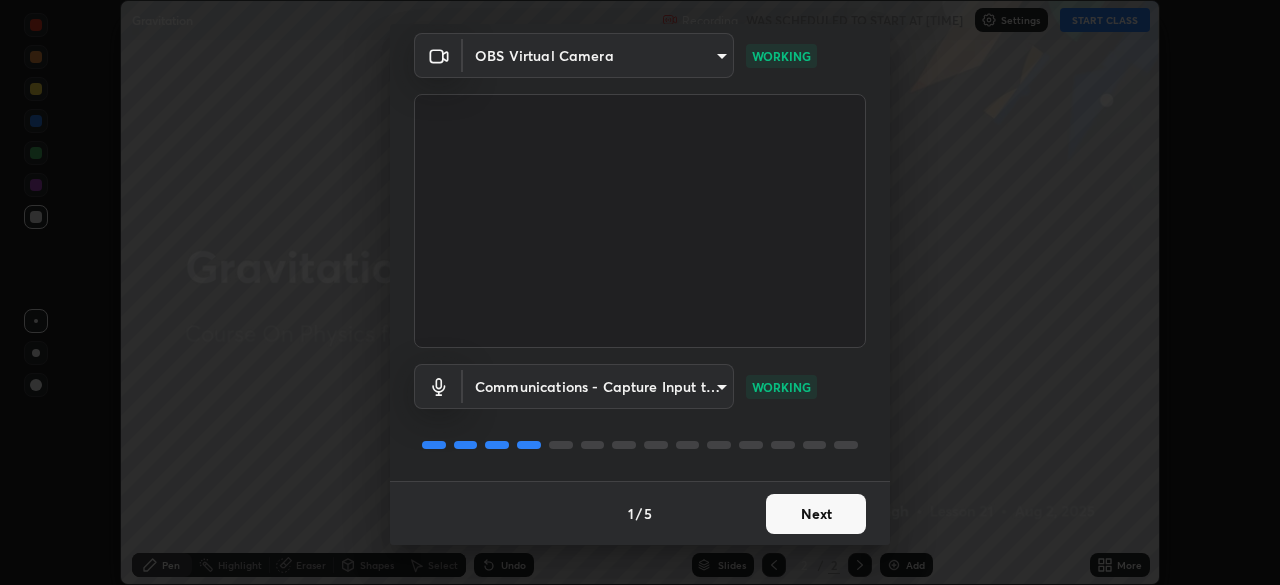 click on "Next" at bounding box center [816, 514] 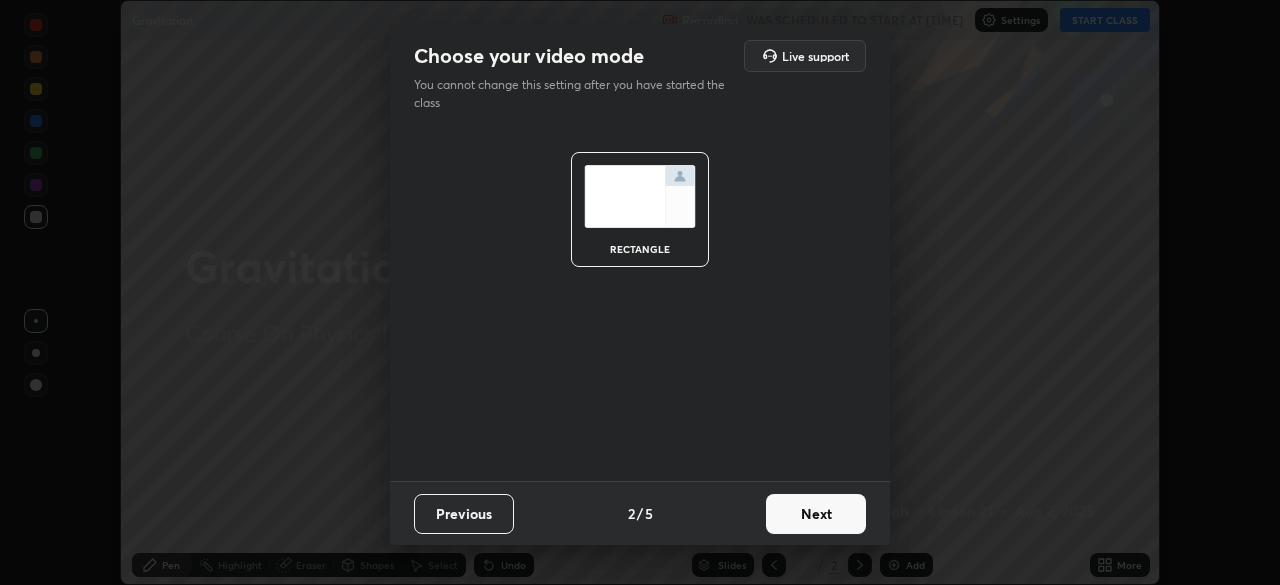 scroll, scrollTop: 0, scrollLeft: 0, axis: both 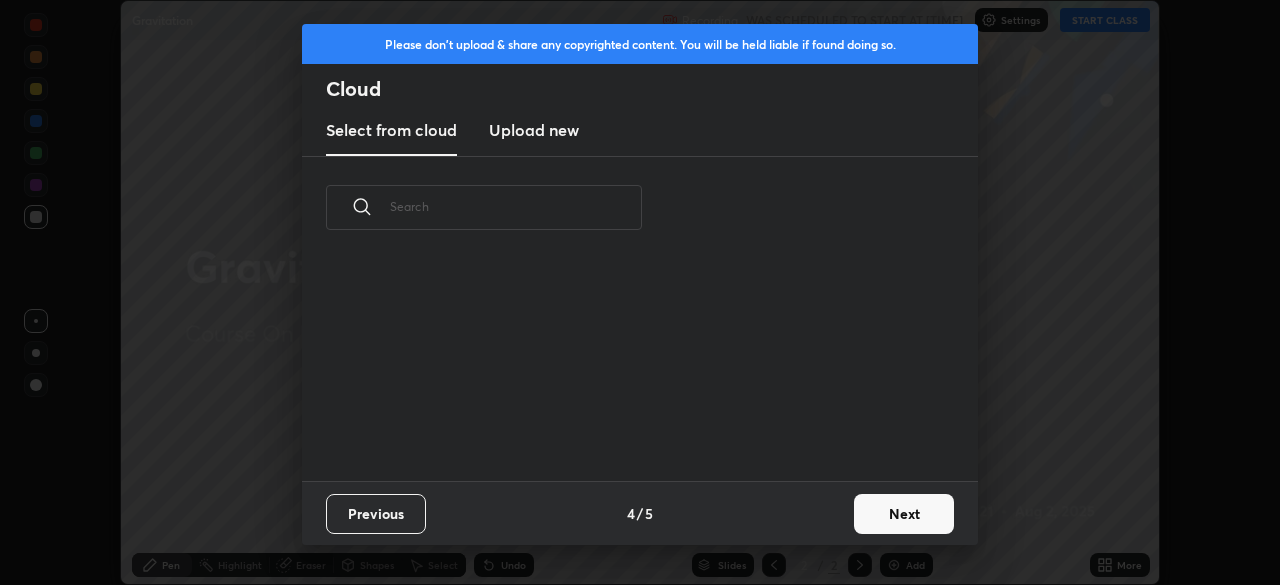 click on "Next" at bounding box center [904, 514] 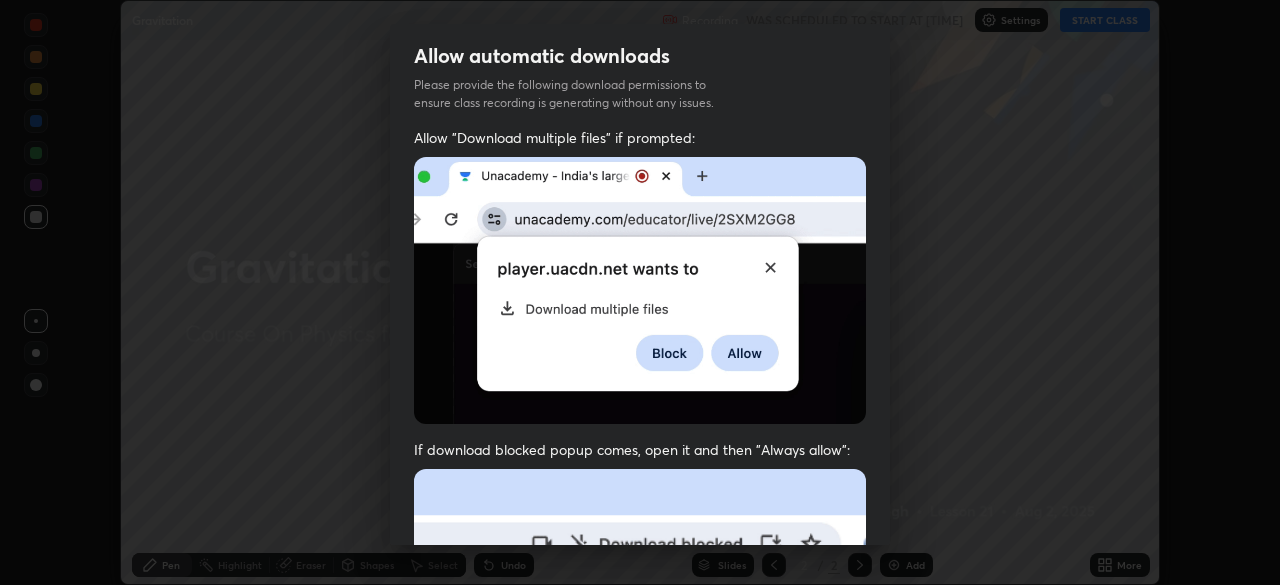 click on "Previous 5 / 5 Done" at bounding box center (640, 1002) 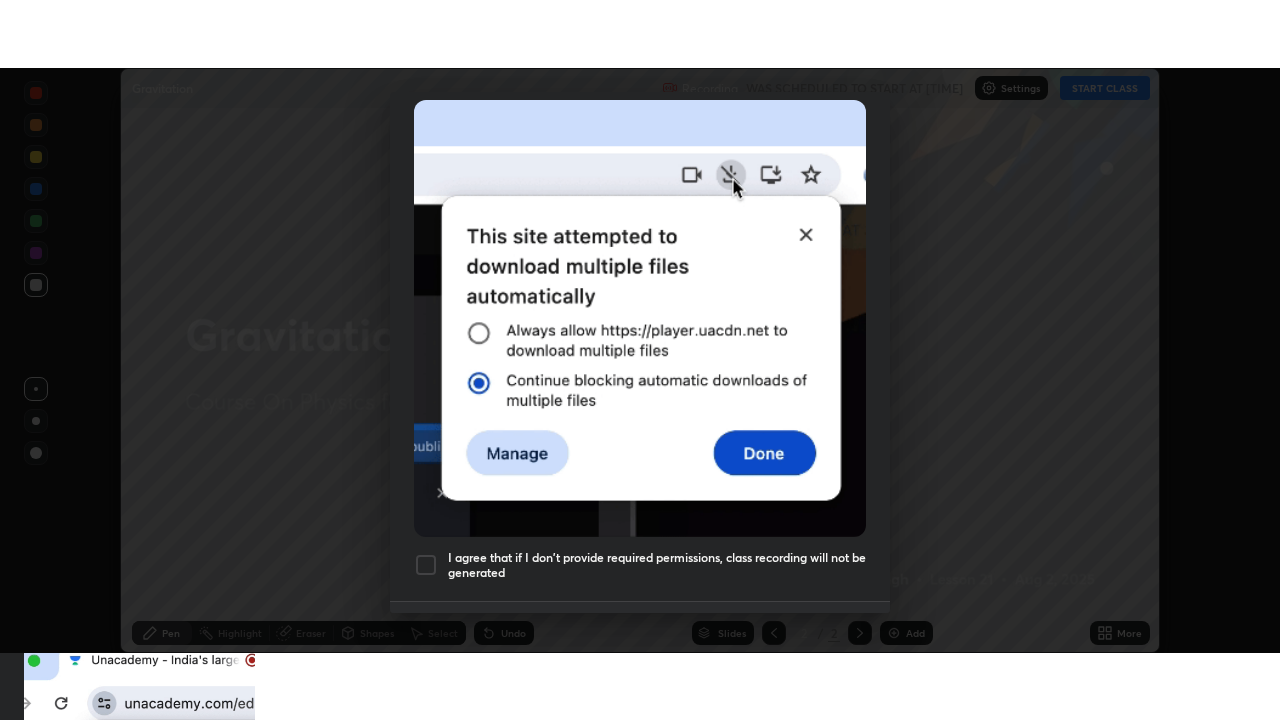 scroll, scrollTop: 453, scrollLeft: 0, axis: vertical 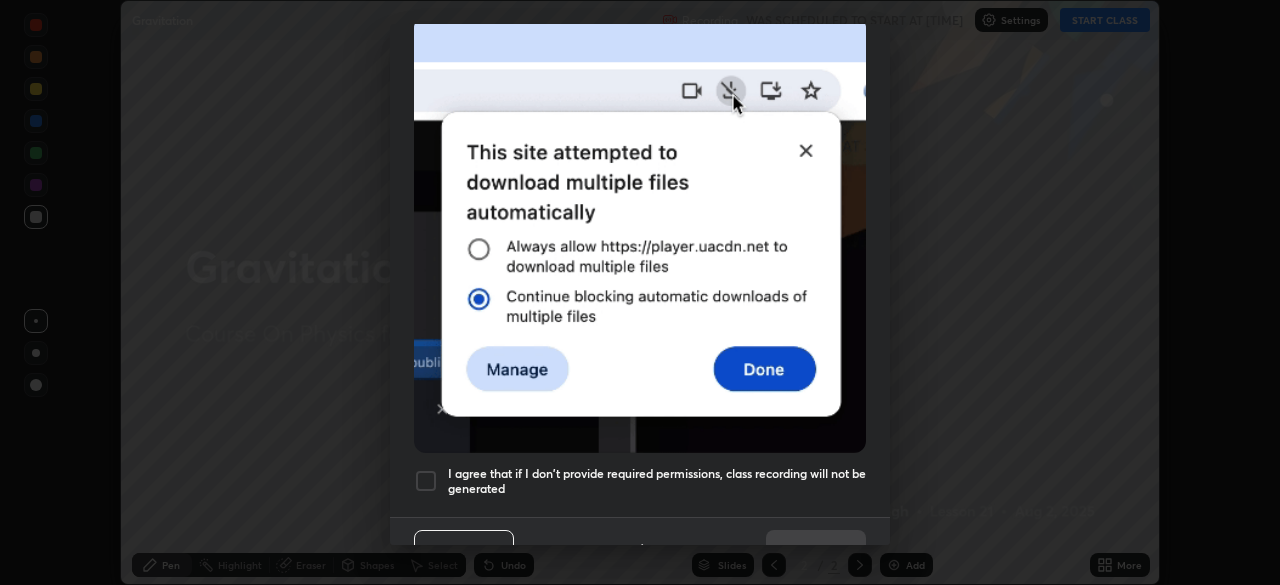 click at bounding box center (426, 481) 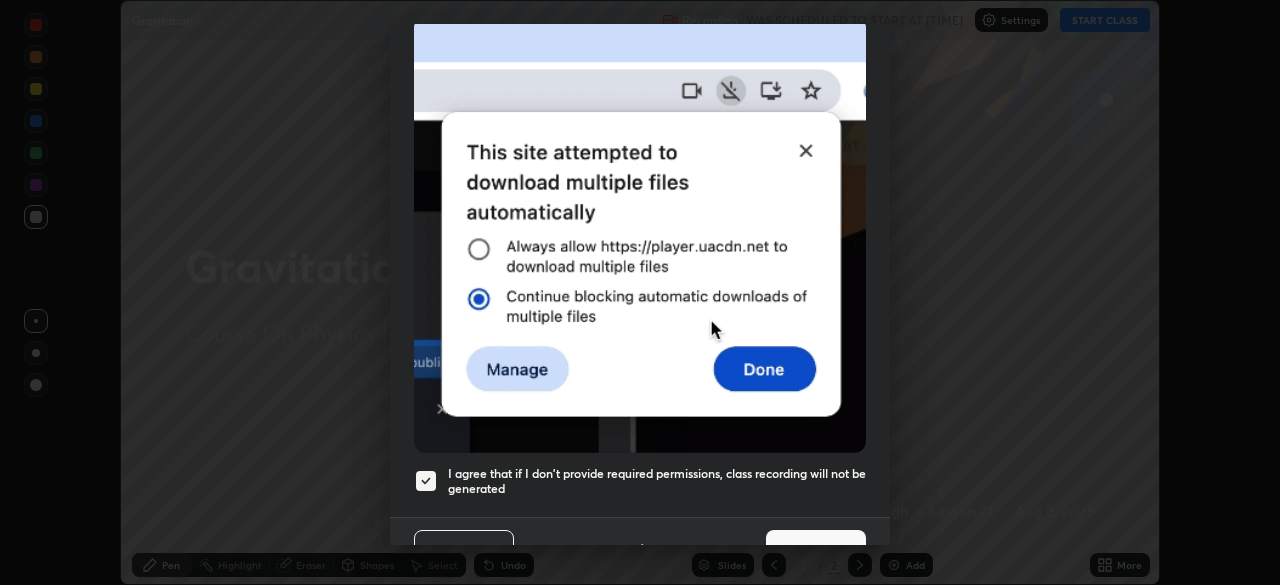 click on "Done" at bounding box center (816, 550) 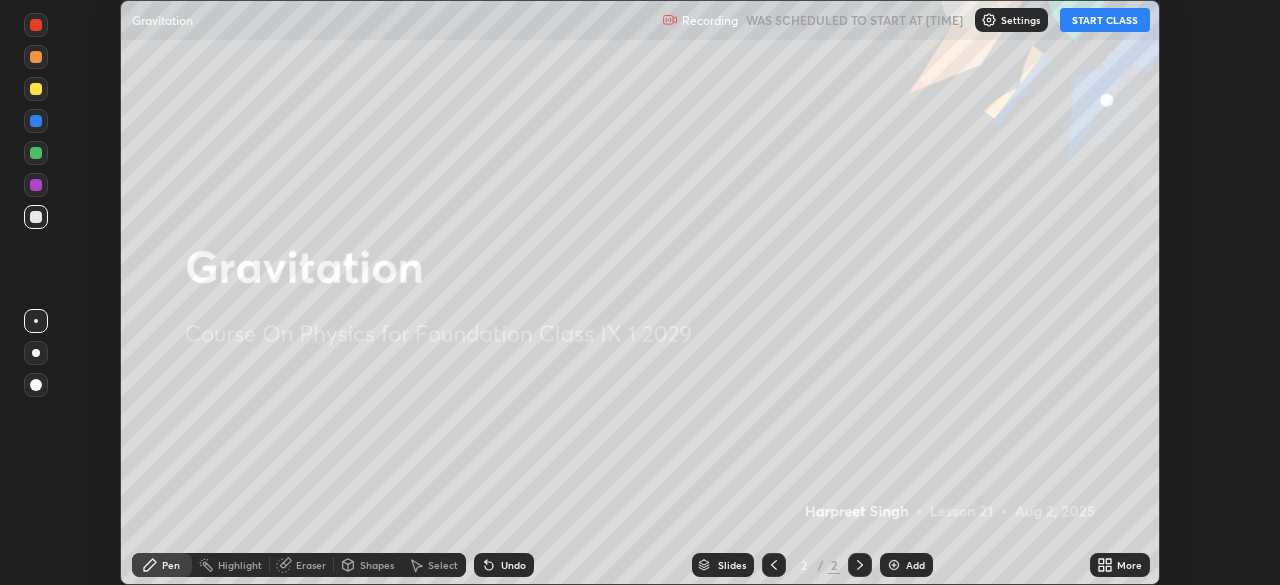click on "START CLASS" at bounding box center (1105, 20) 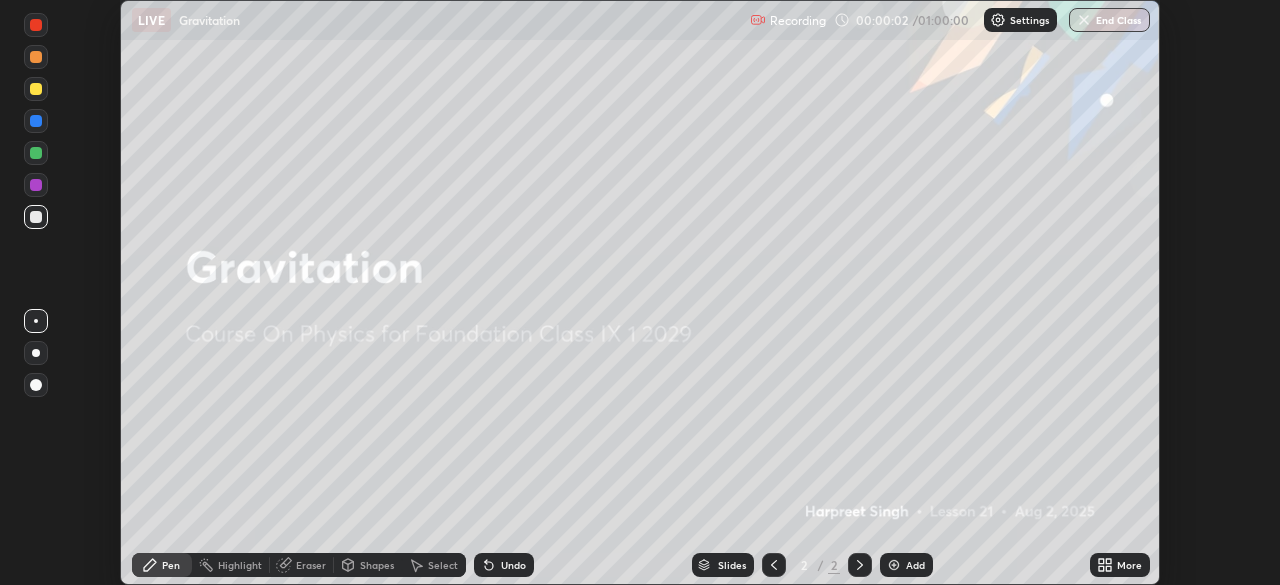 click on "More" at bounding box center [1129, 565] 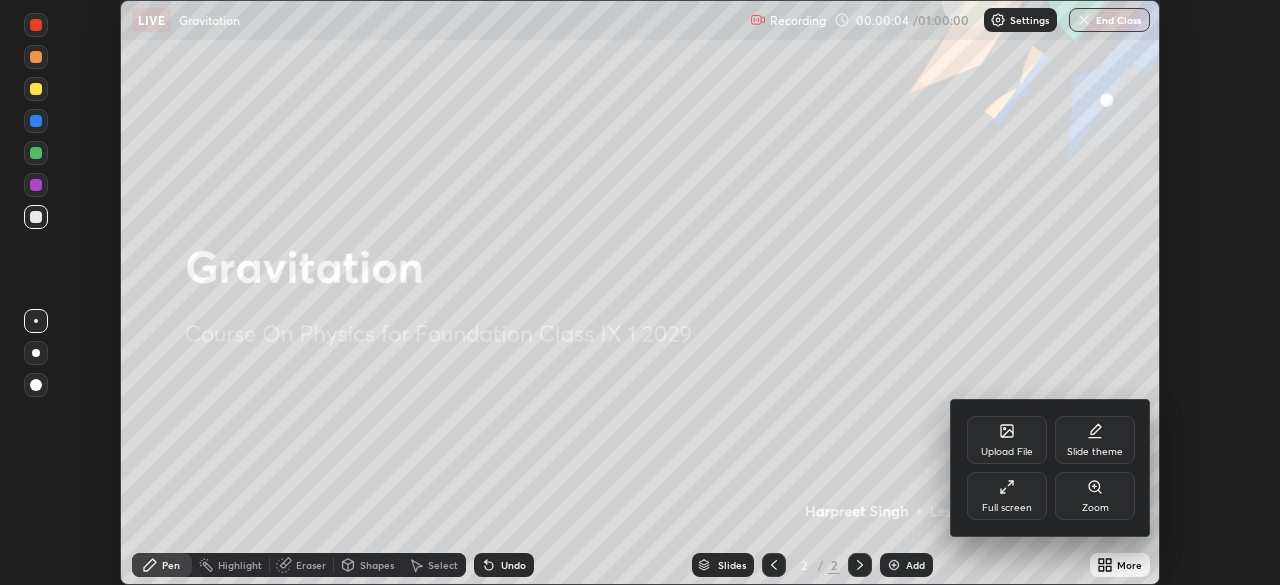 click on "Full screen" at bounding box center (1007, 496) 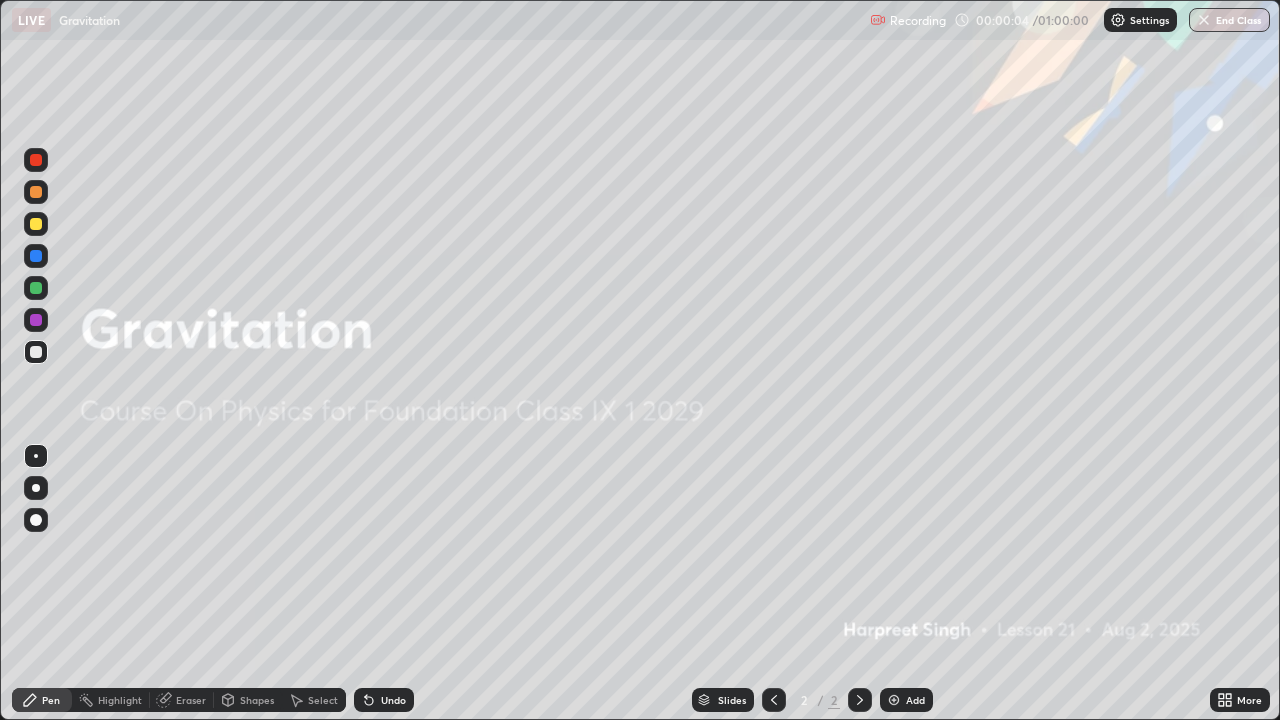 scroll, scrollTop: 99280, scrollLeft: 98720, axis: both 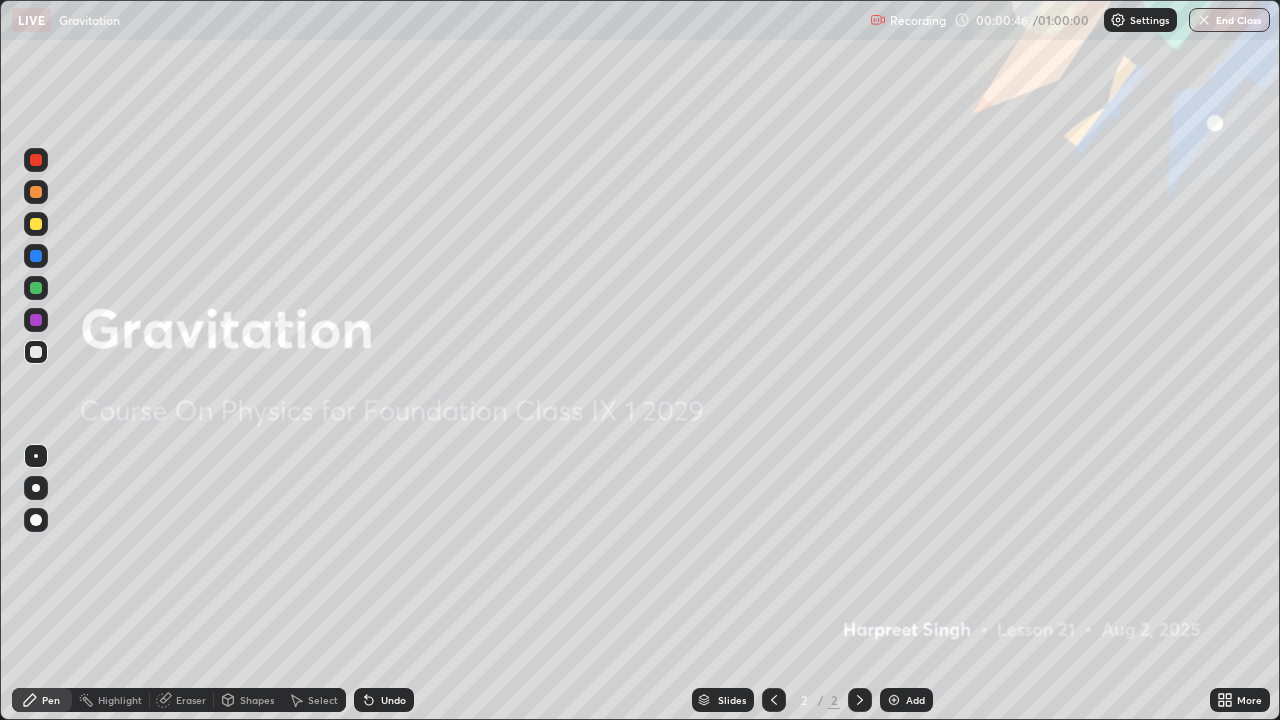 click on "Add" at bounding box center [915, 700] 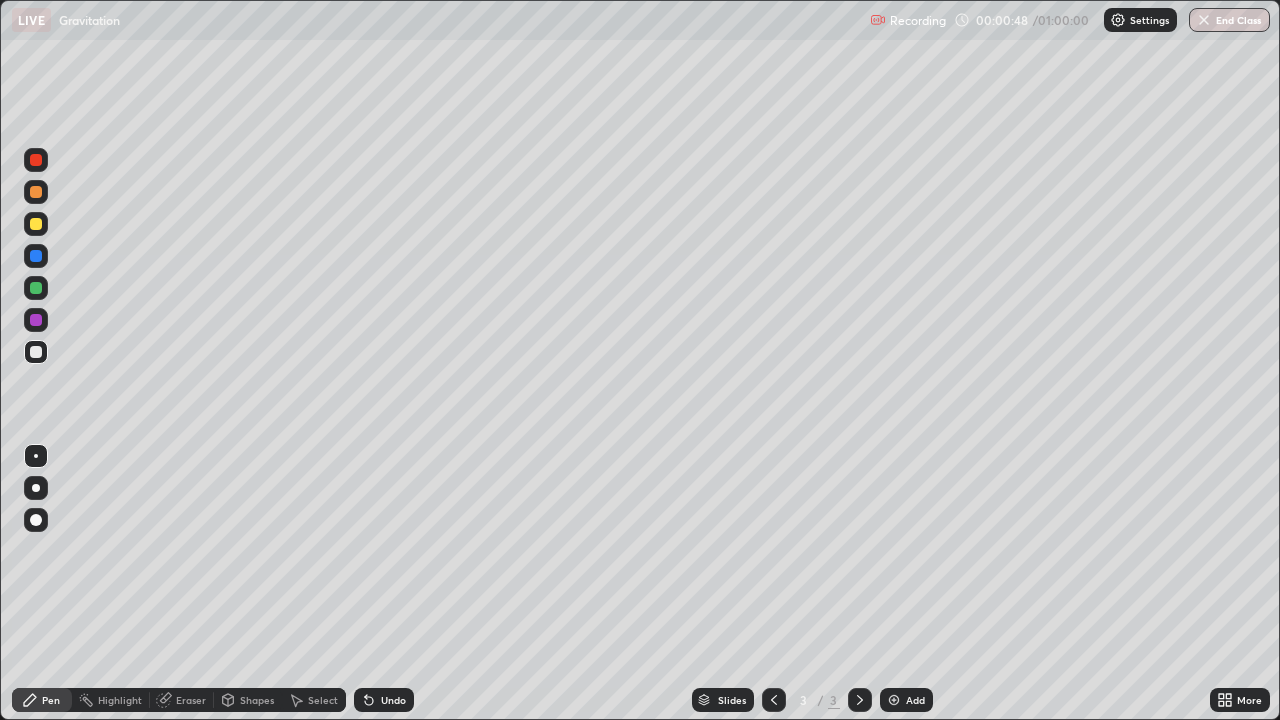 click at bounding box center [36, 224] 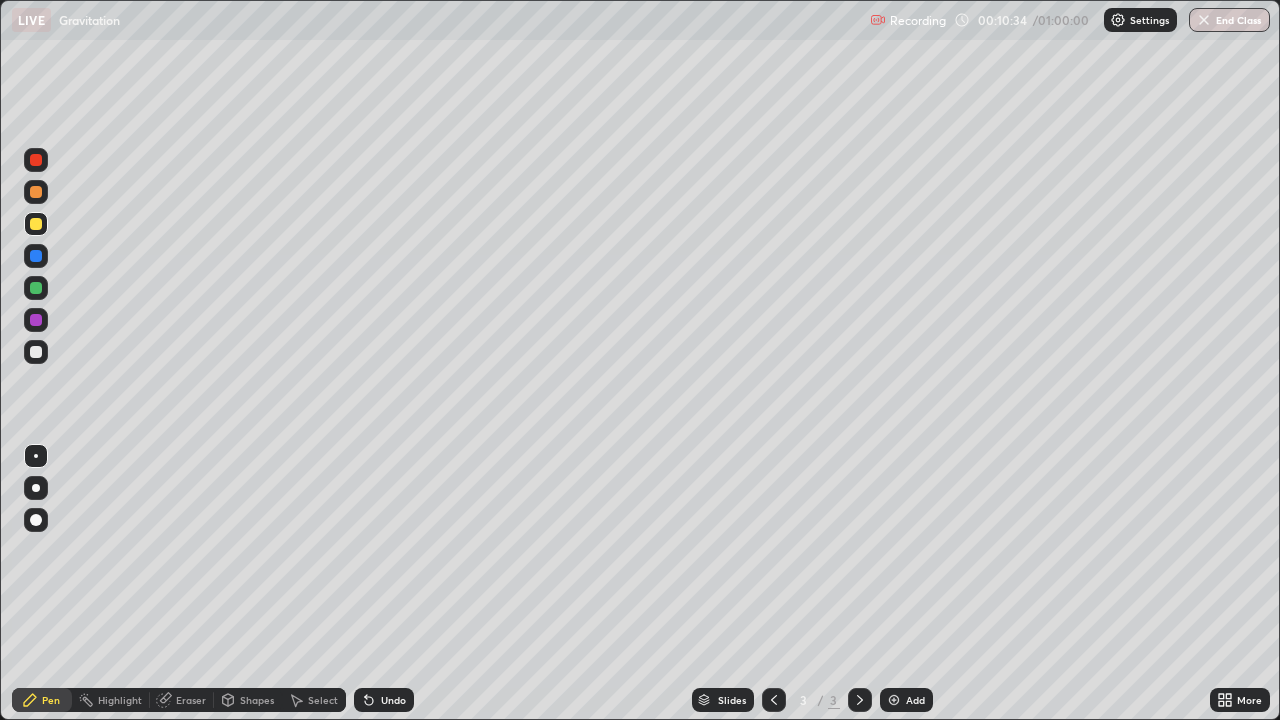 click on "Add" at bounding box center [915, 700] 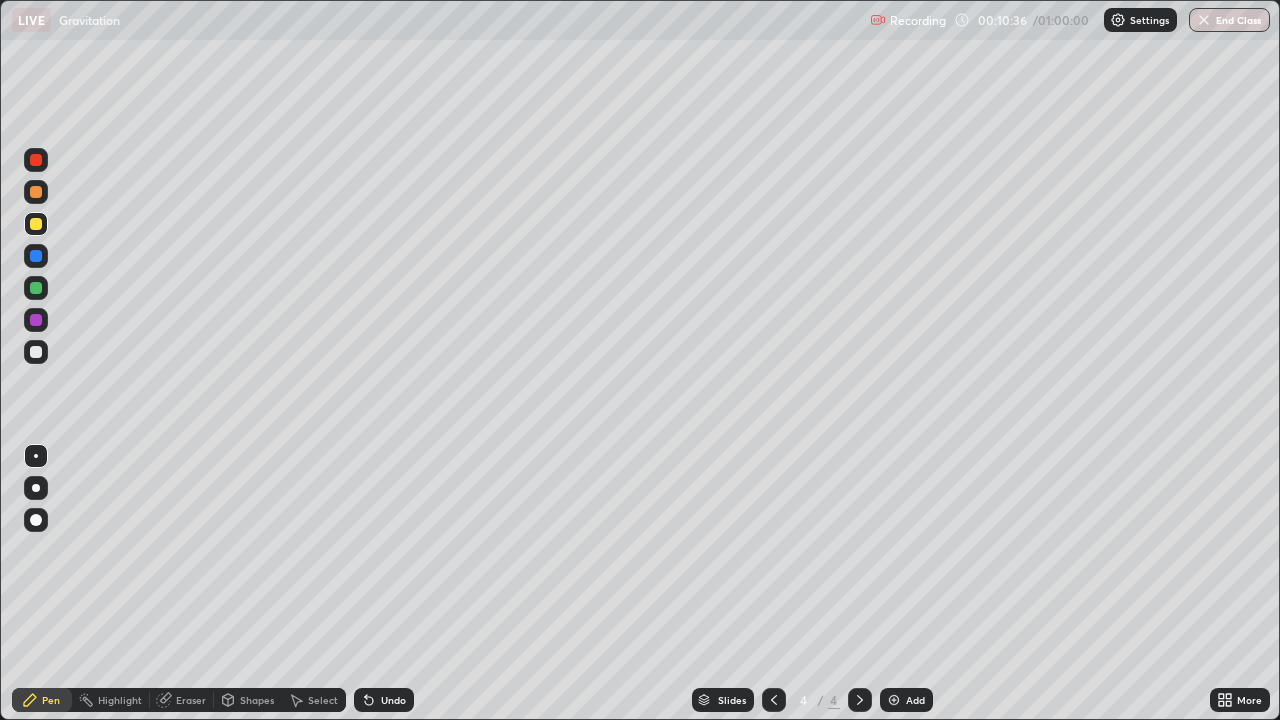 click at bounding box center [36, 352] 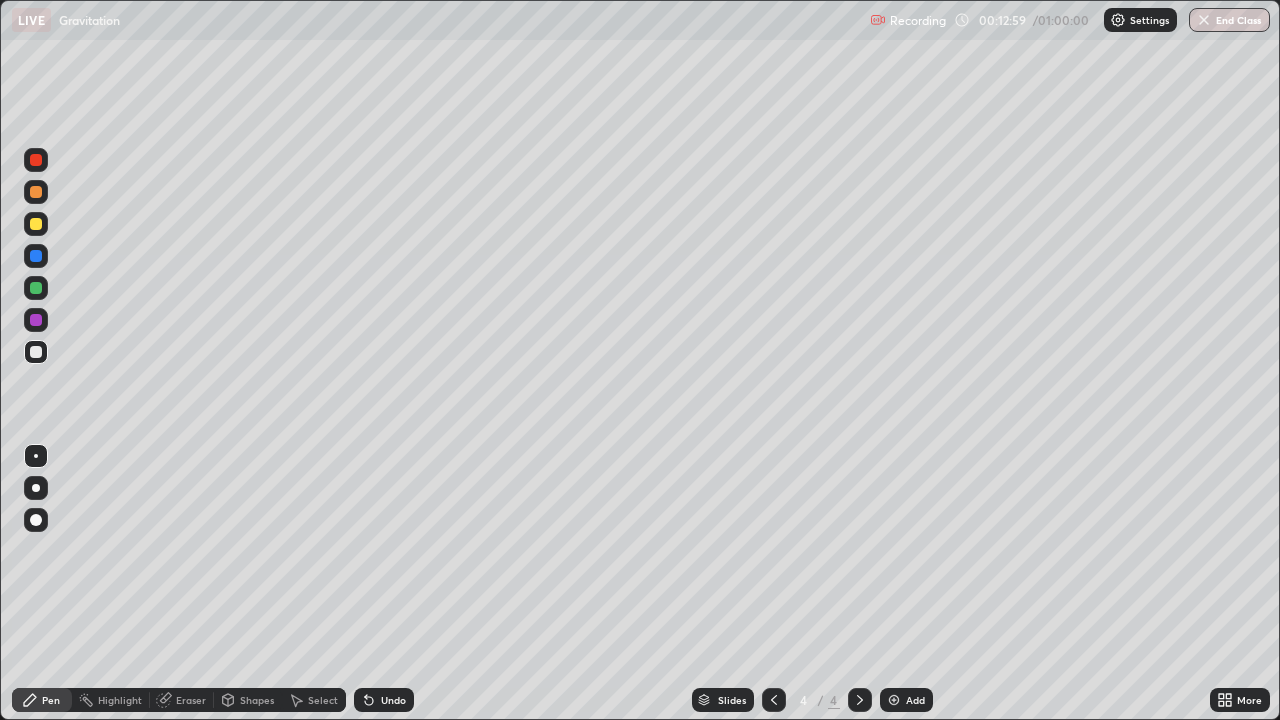 click 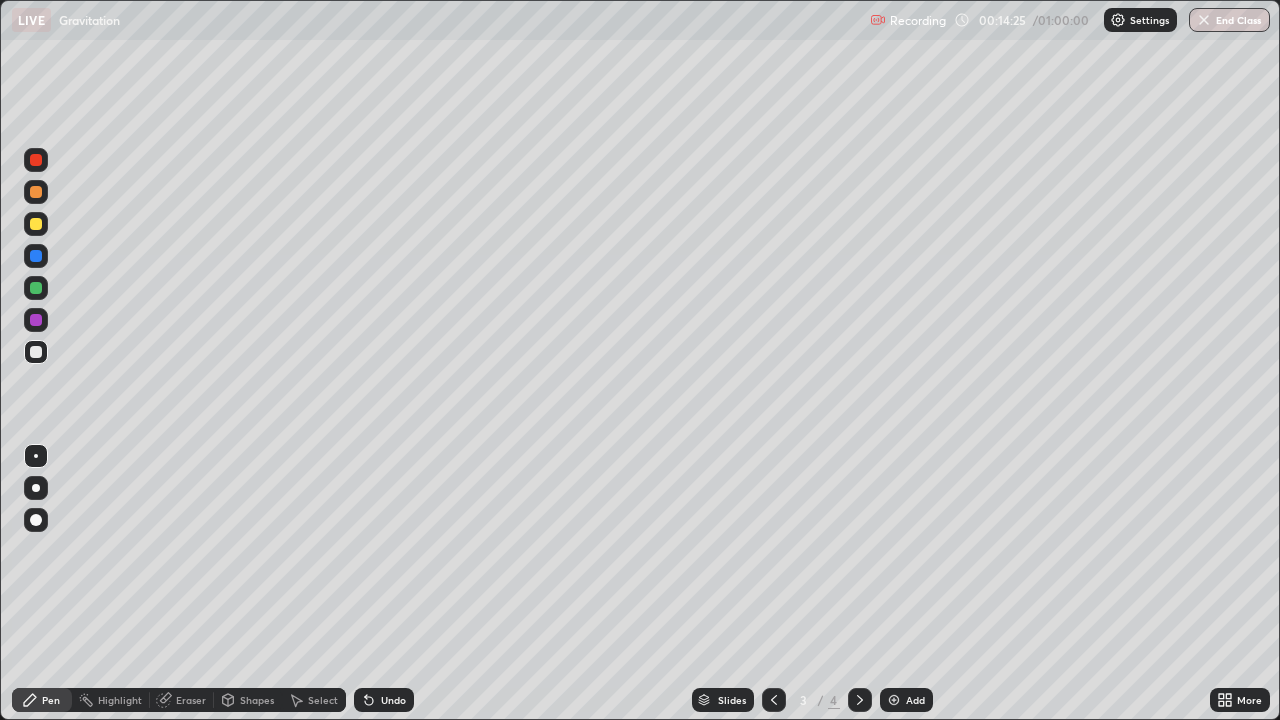 click 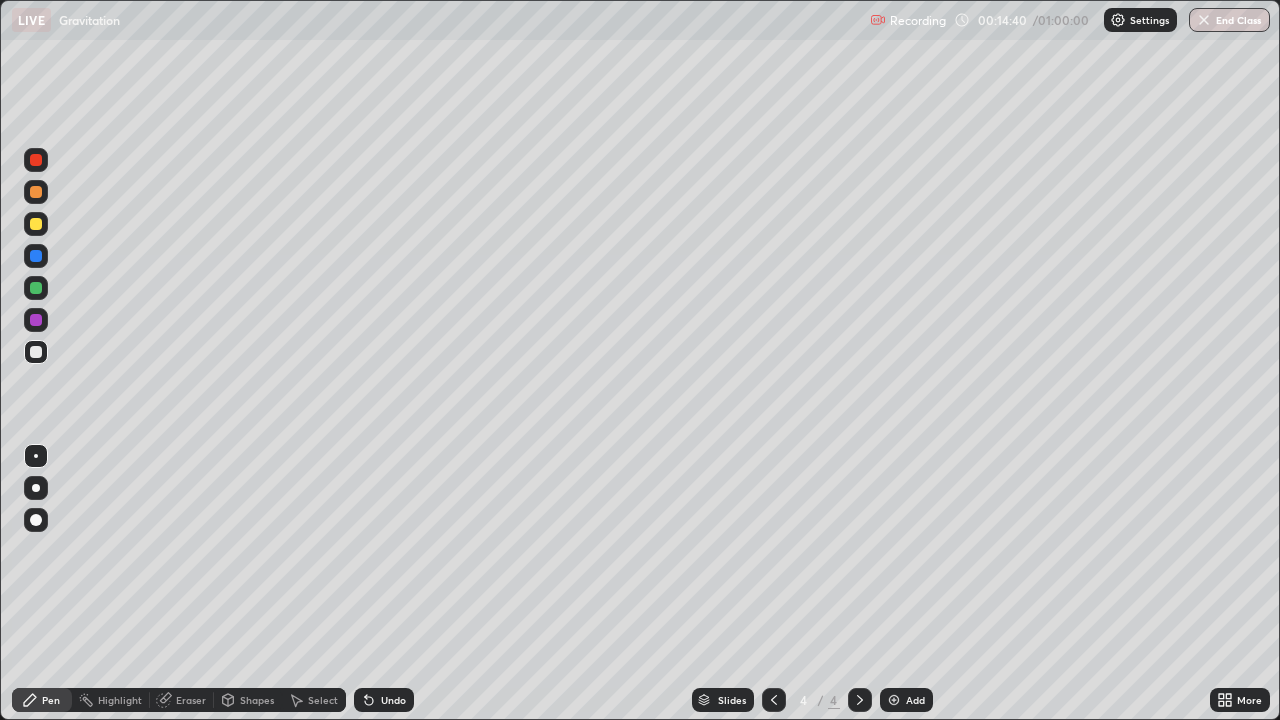 click 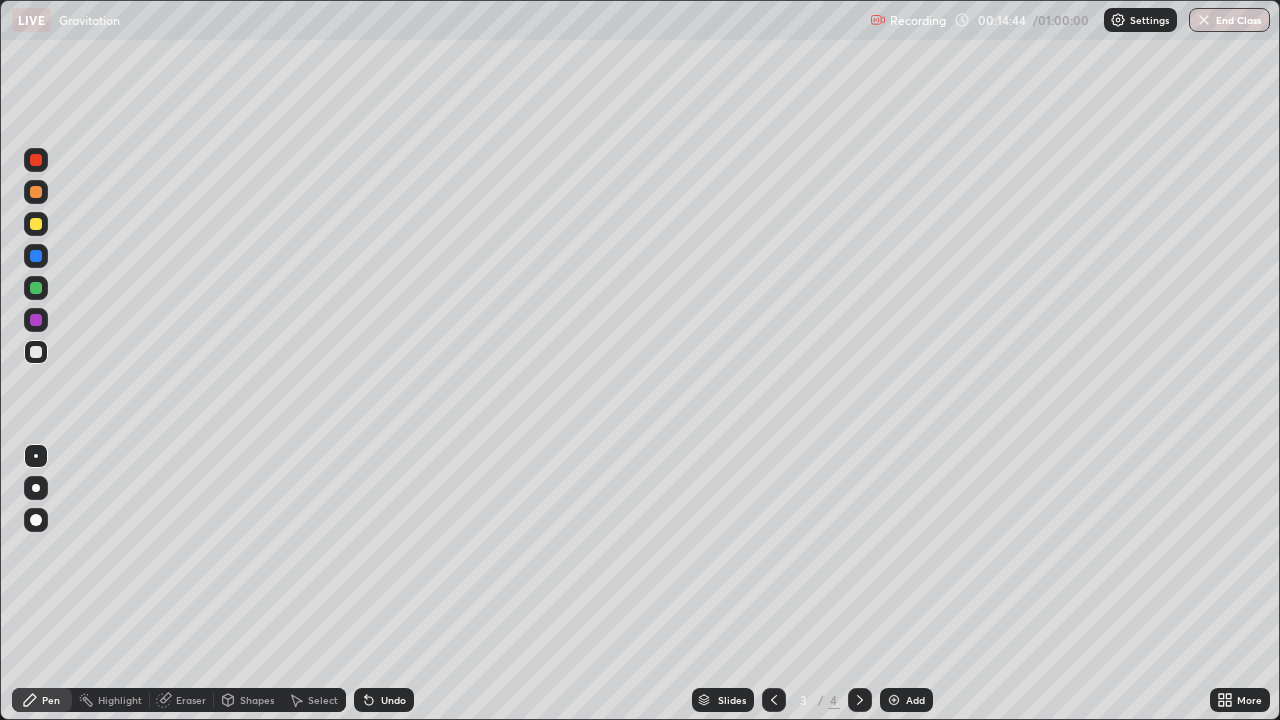 click 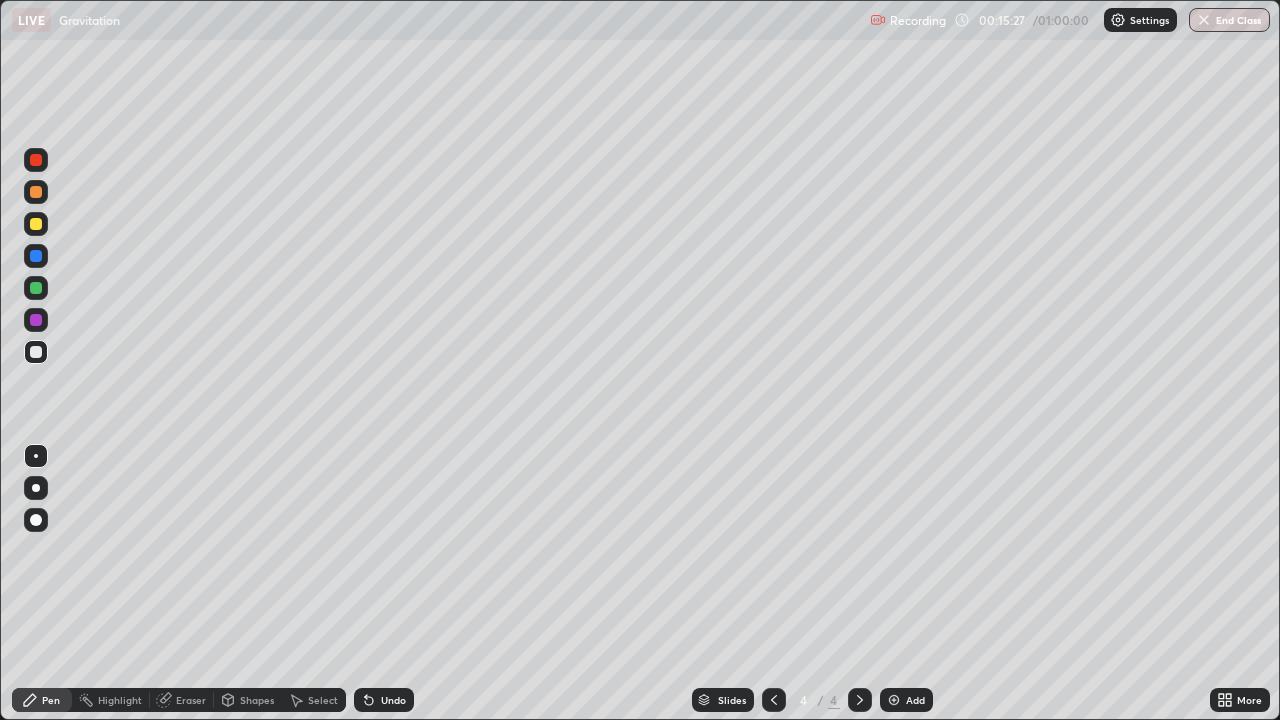 click at bounding box center (36, 224) 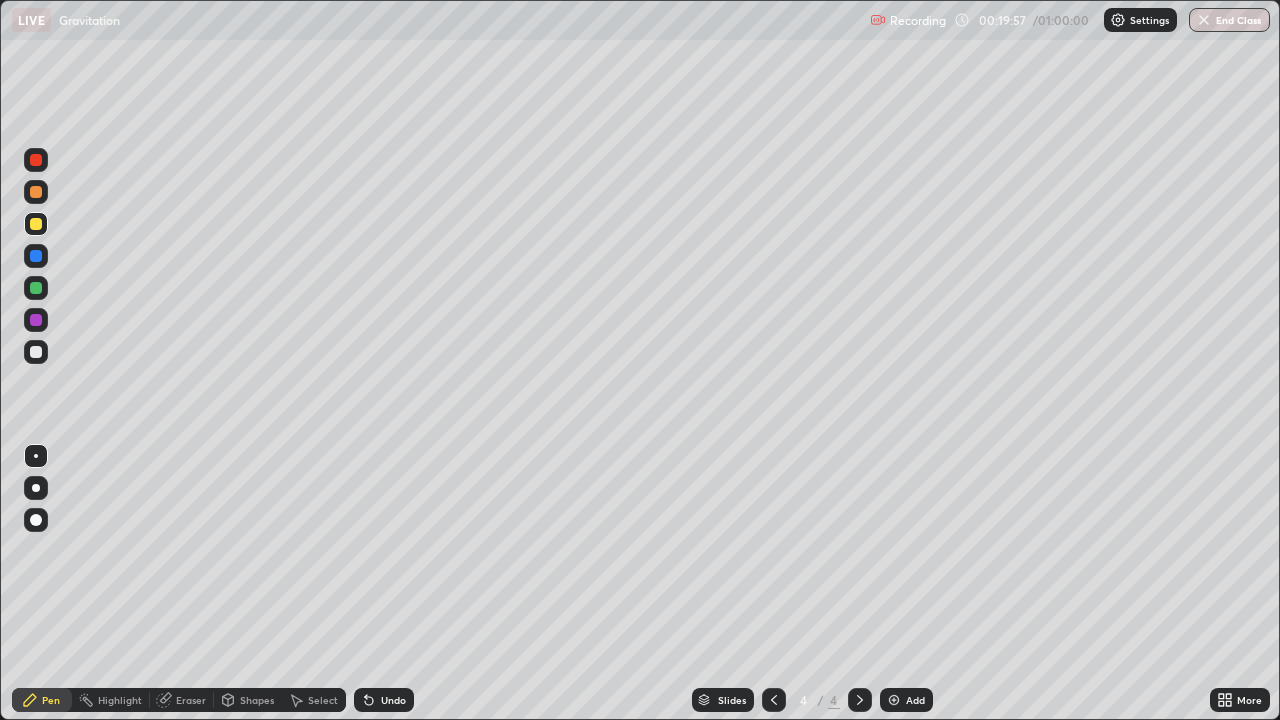 click at bounding box center [36, 288] 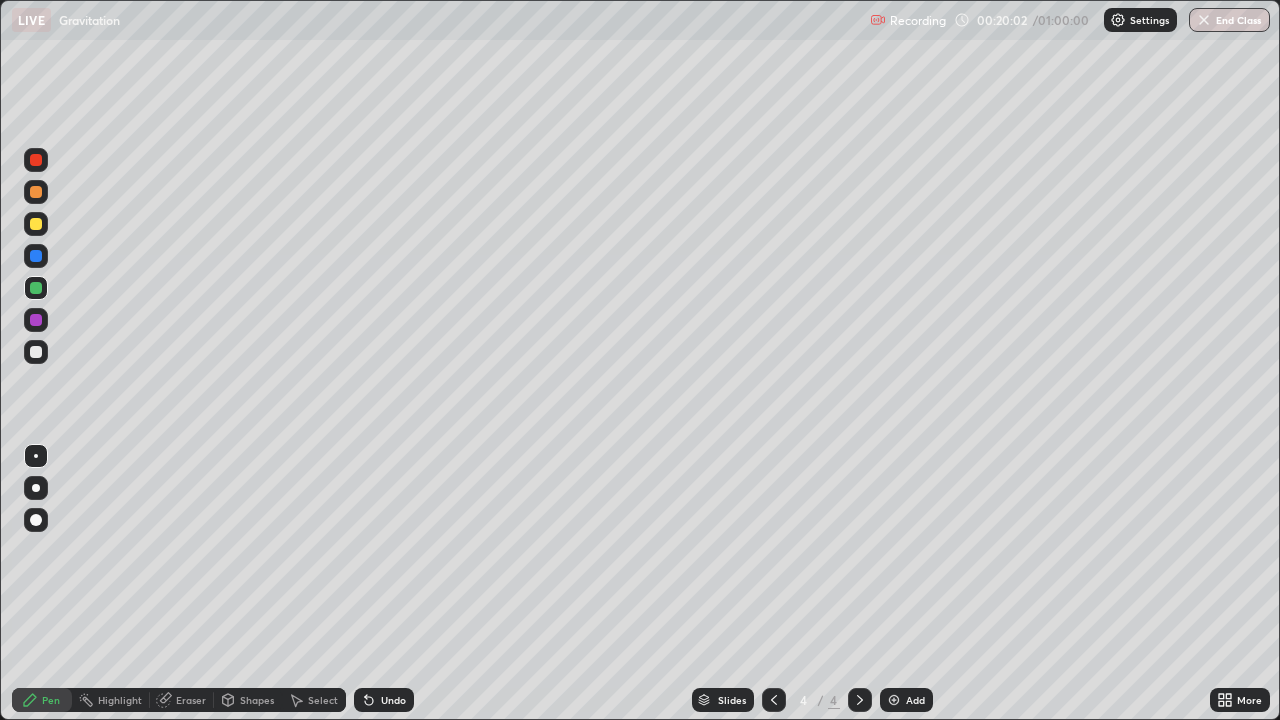 click on "Eraser" at bounding box center [191, 700] 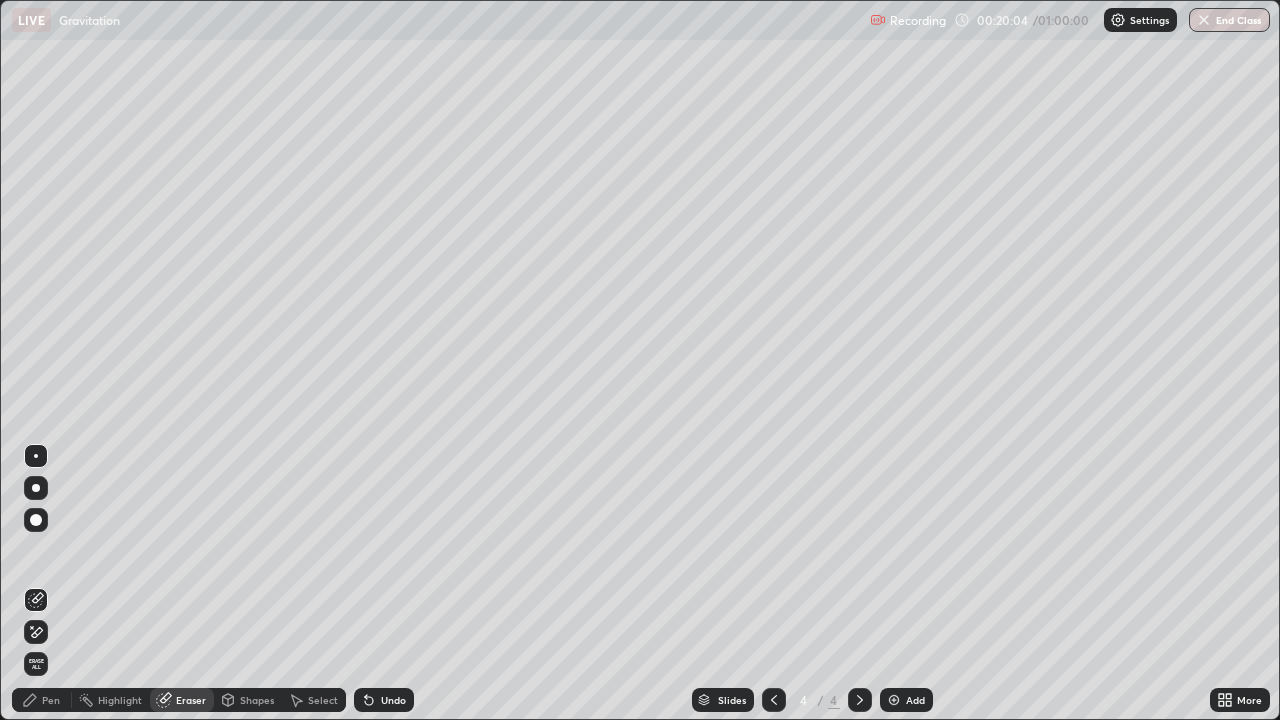 click on "Pen" at bounding box center [51, 700] 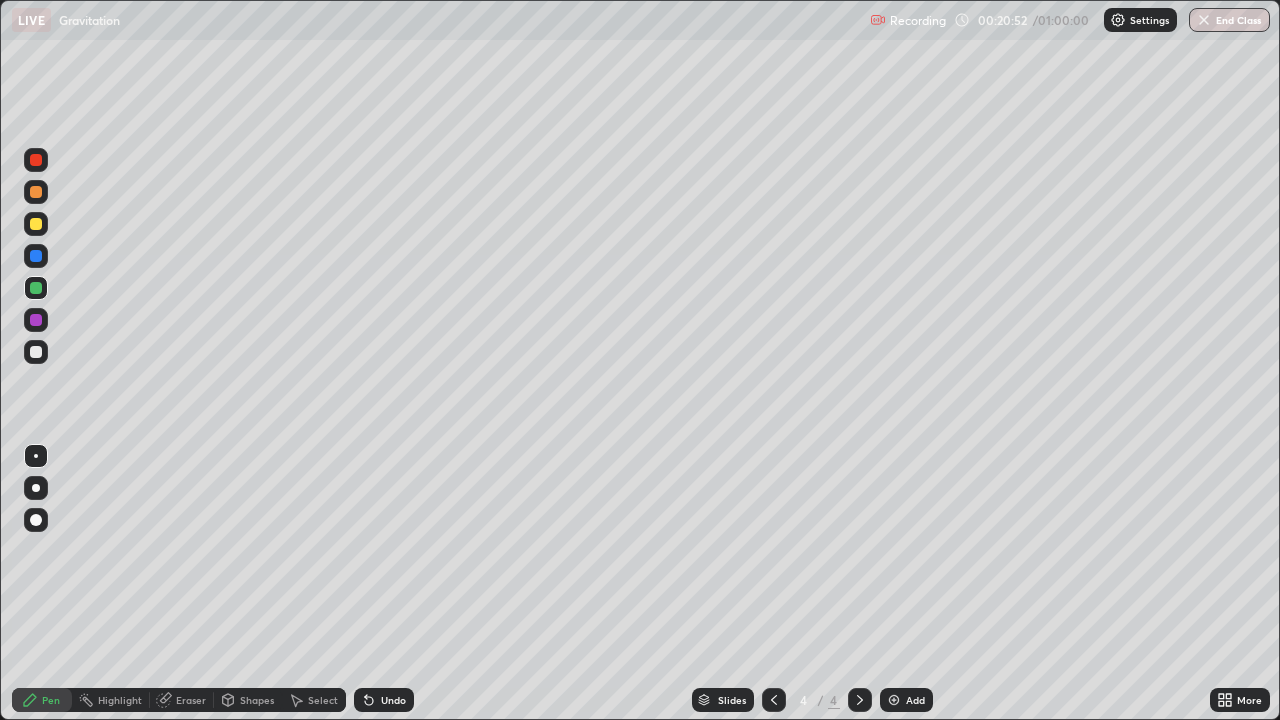 click at bounding box center [36, 224] 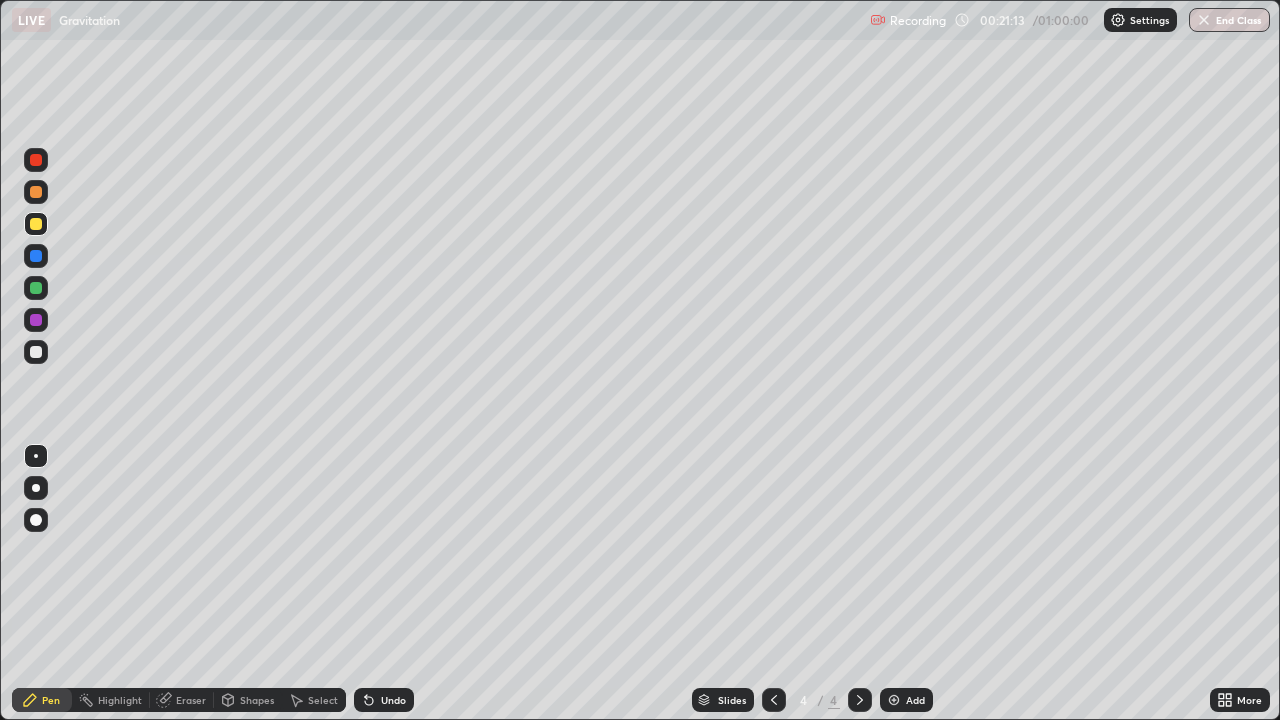 click at bounding box center [36, 352] 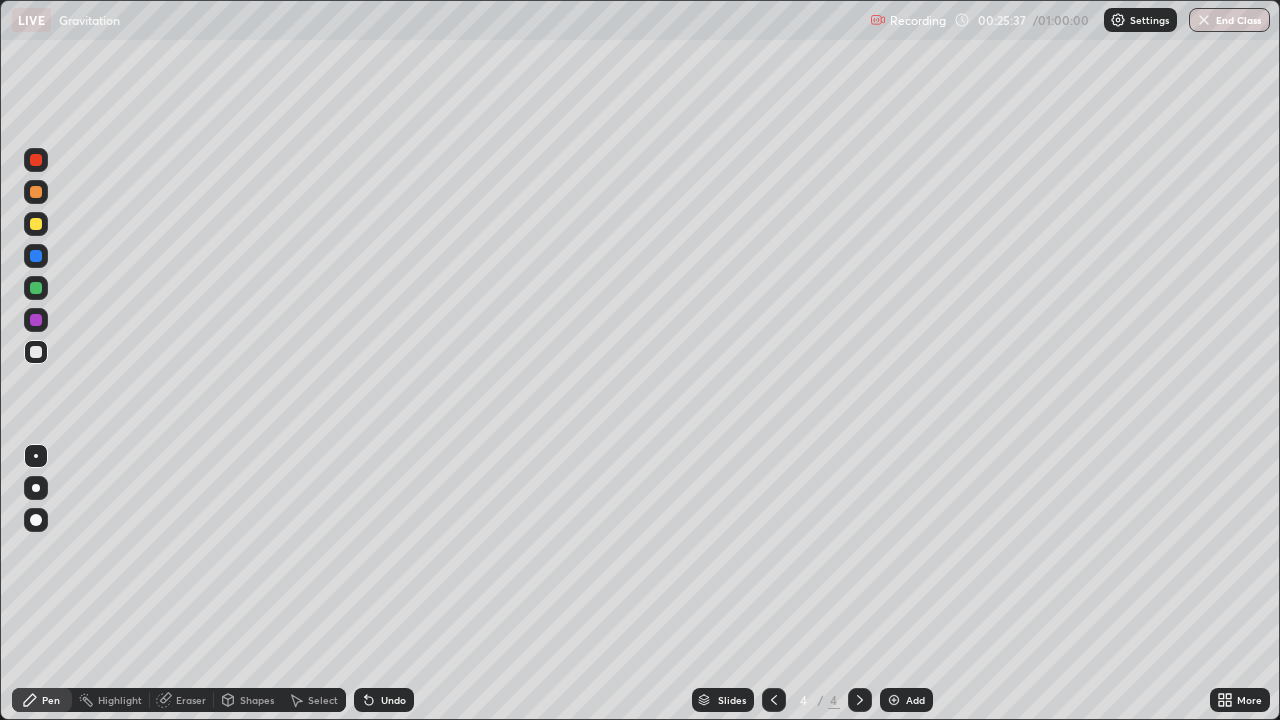 click on "Add" at bounding box center [915, 700] 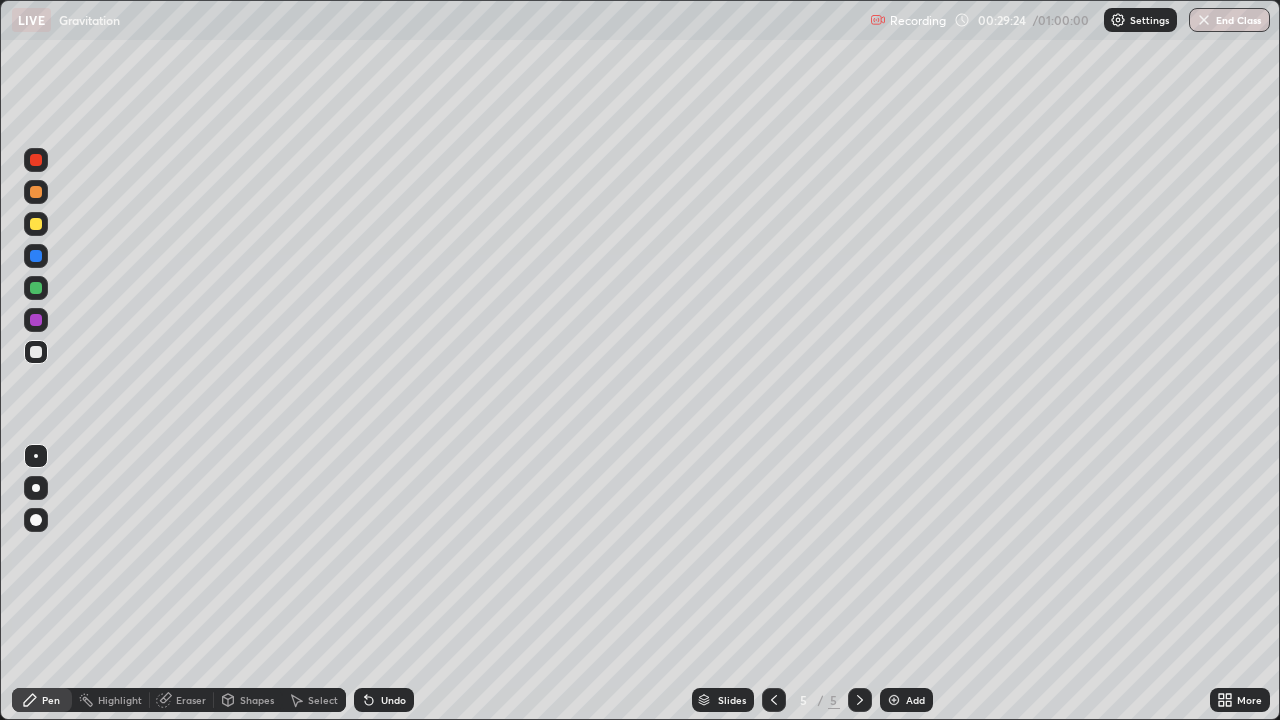 click at bounding box center (36, 224) 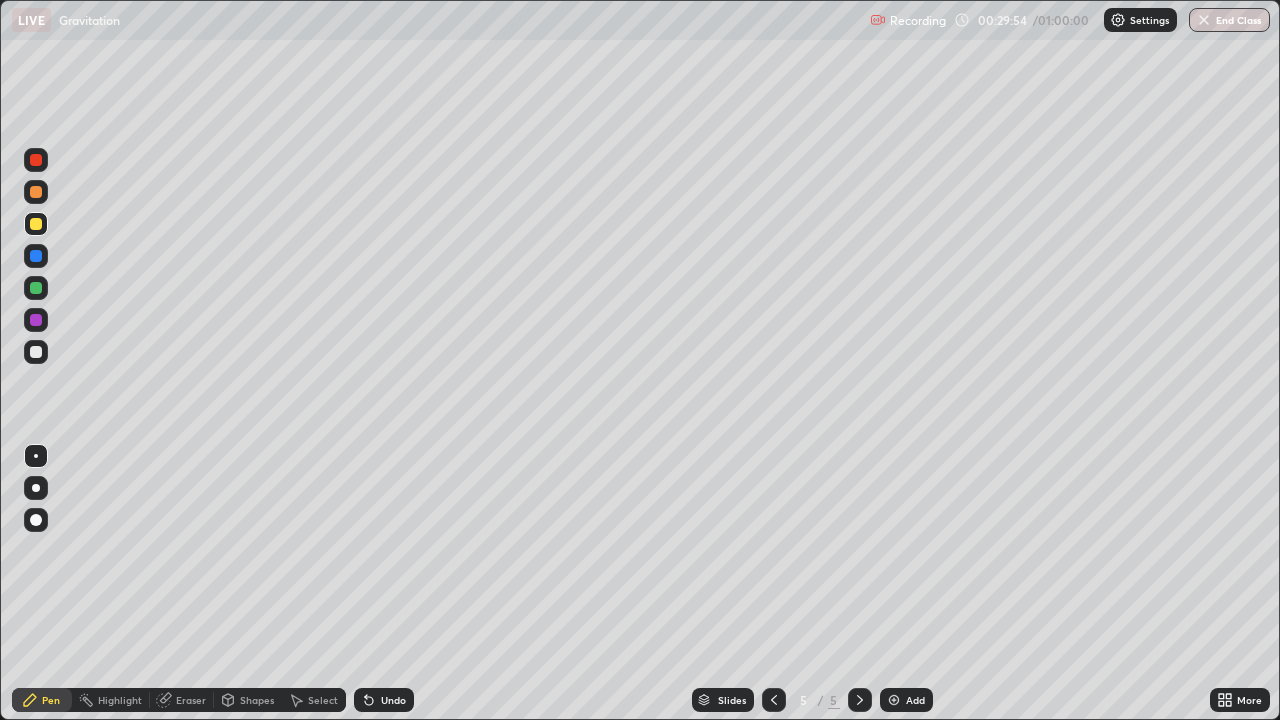 click at bounding box center (36, 288) 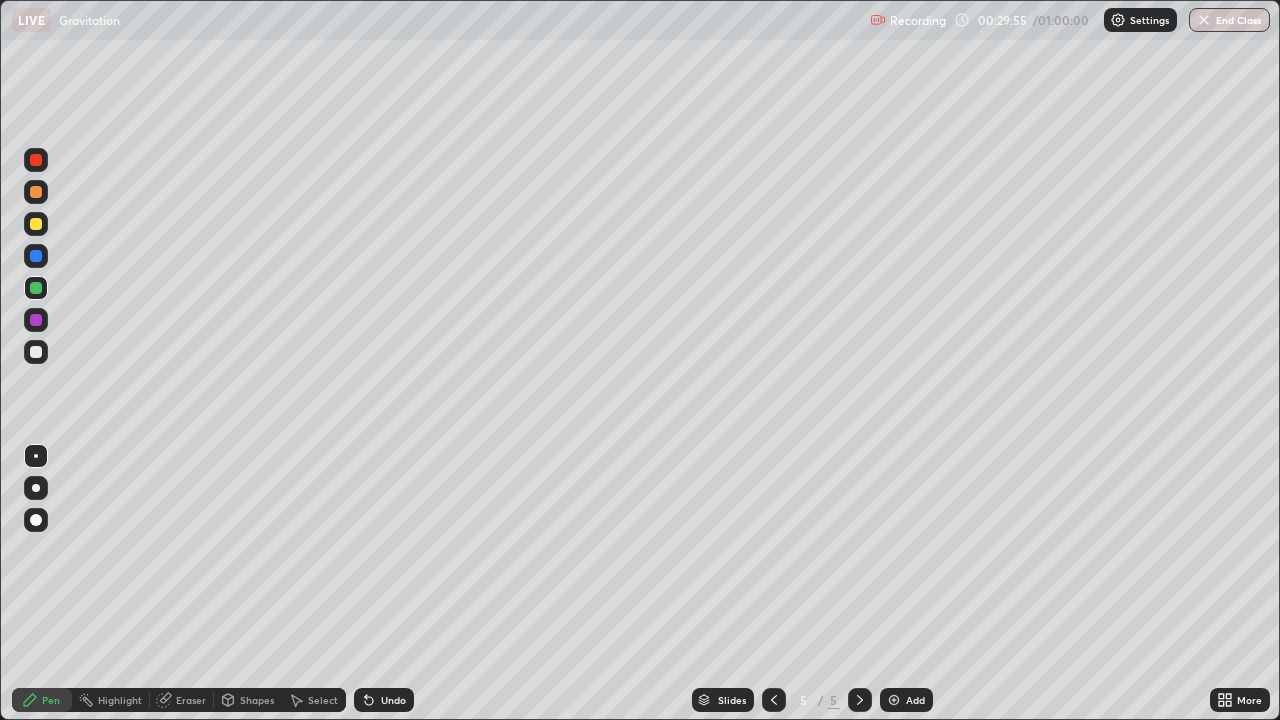 click at bounding box center (36, 192) 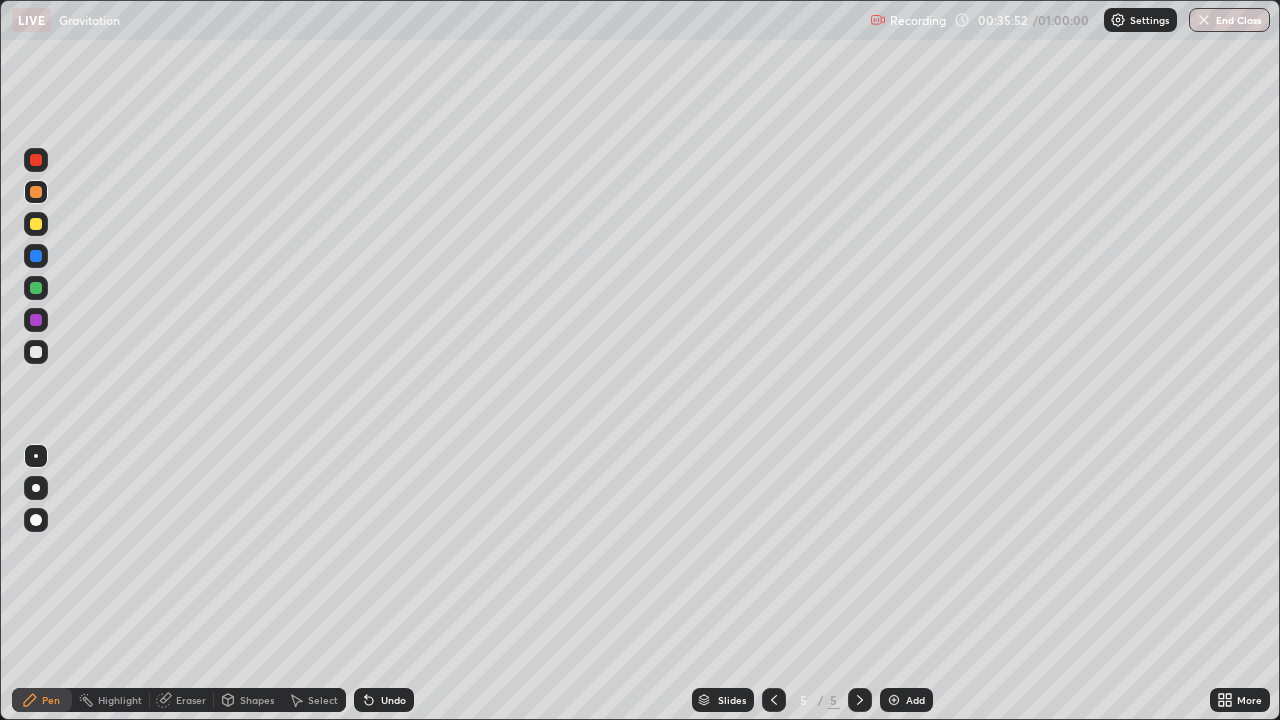 click at bounding box center [36, 352] 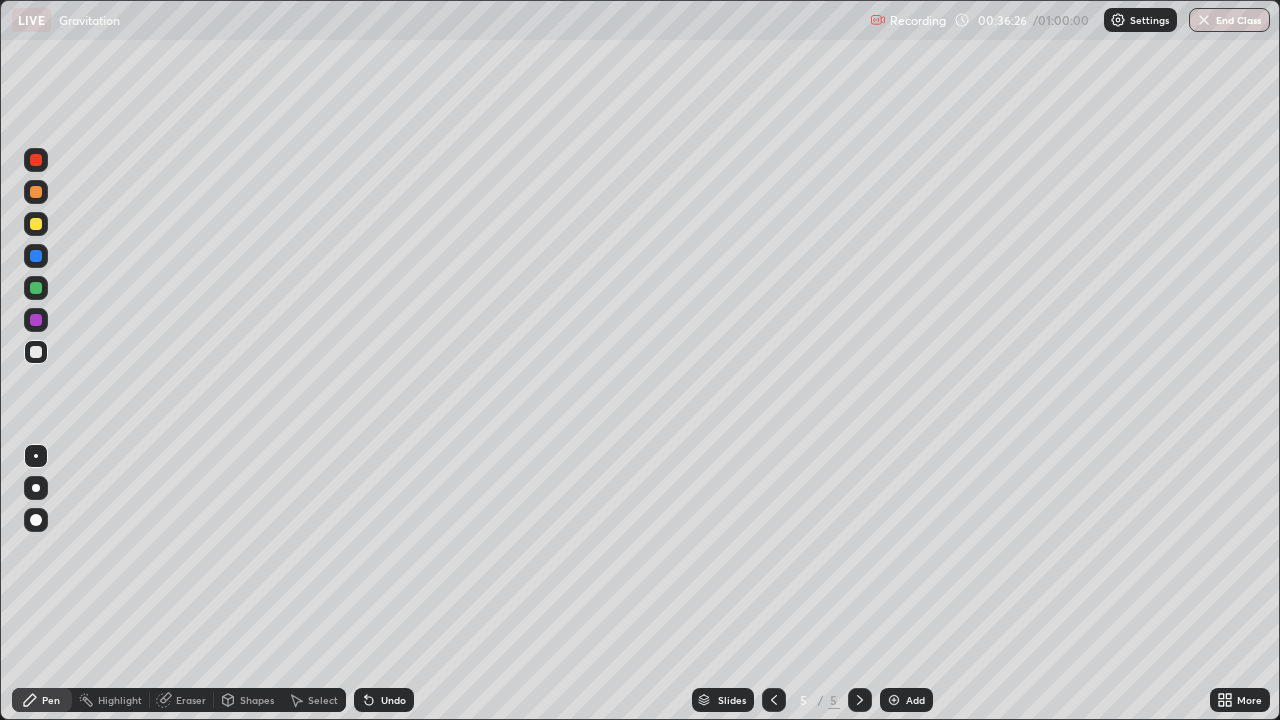 click at bounding box center [36, 288] 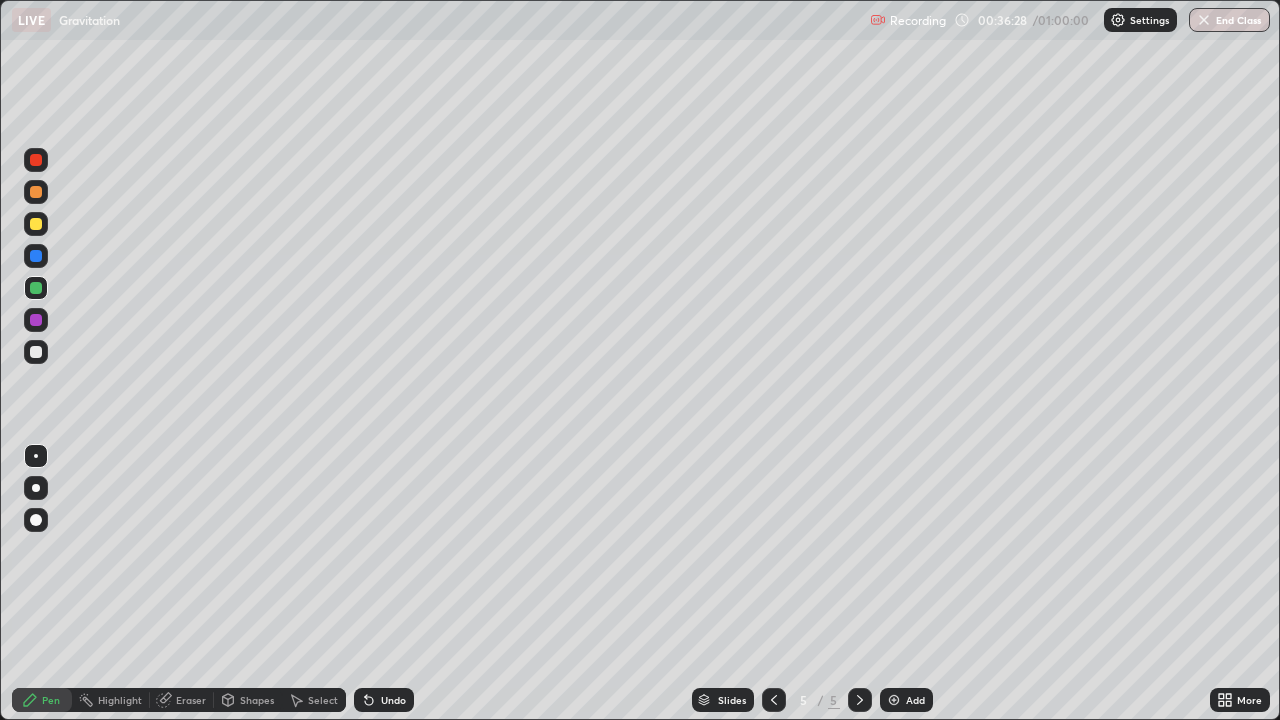 click at bounding box center (36, 224) 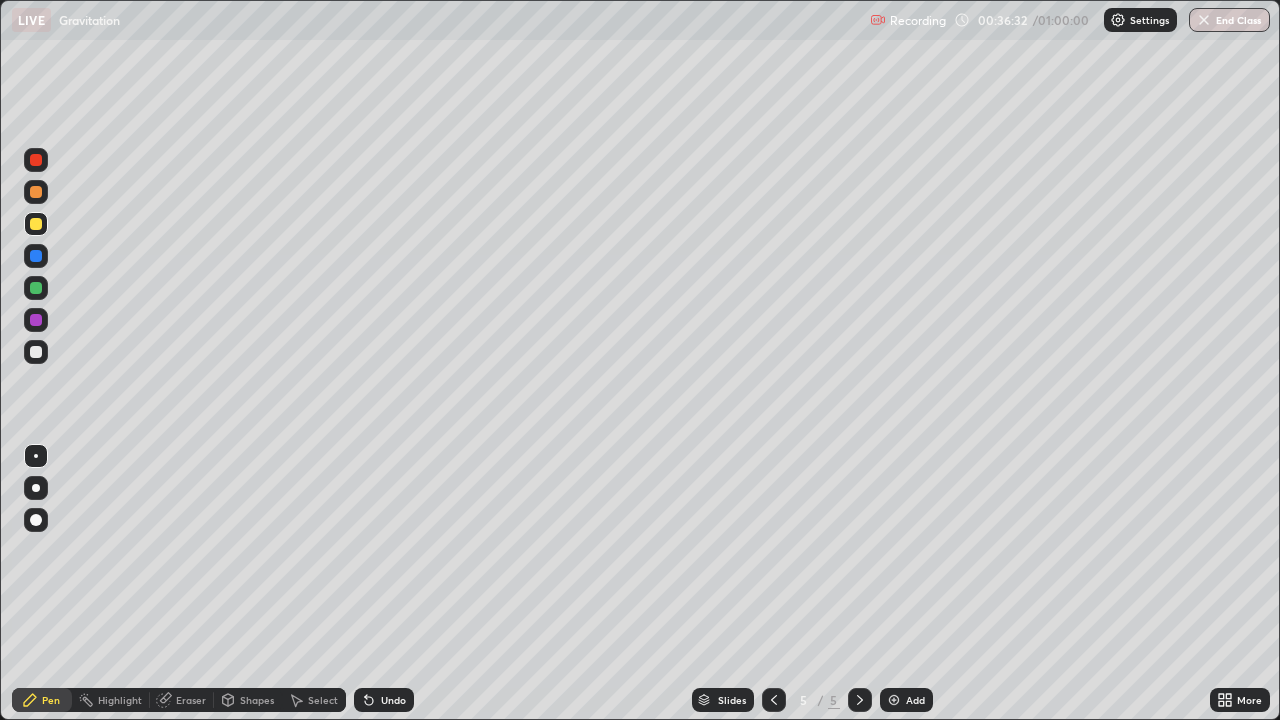 click at bounding box center (36, 192) 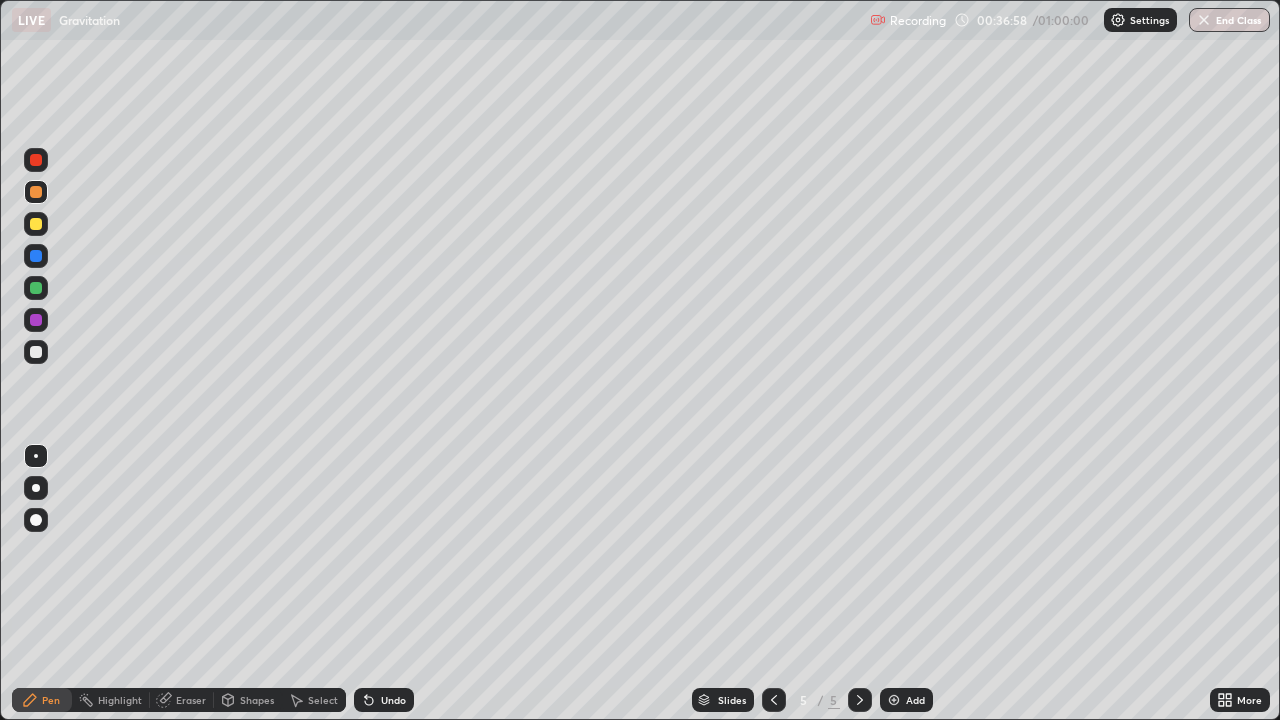 click at bounding box center (36, 352) 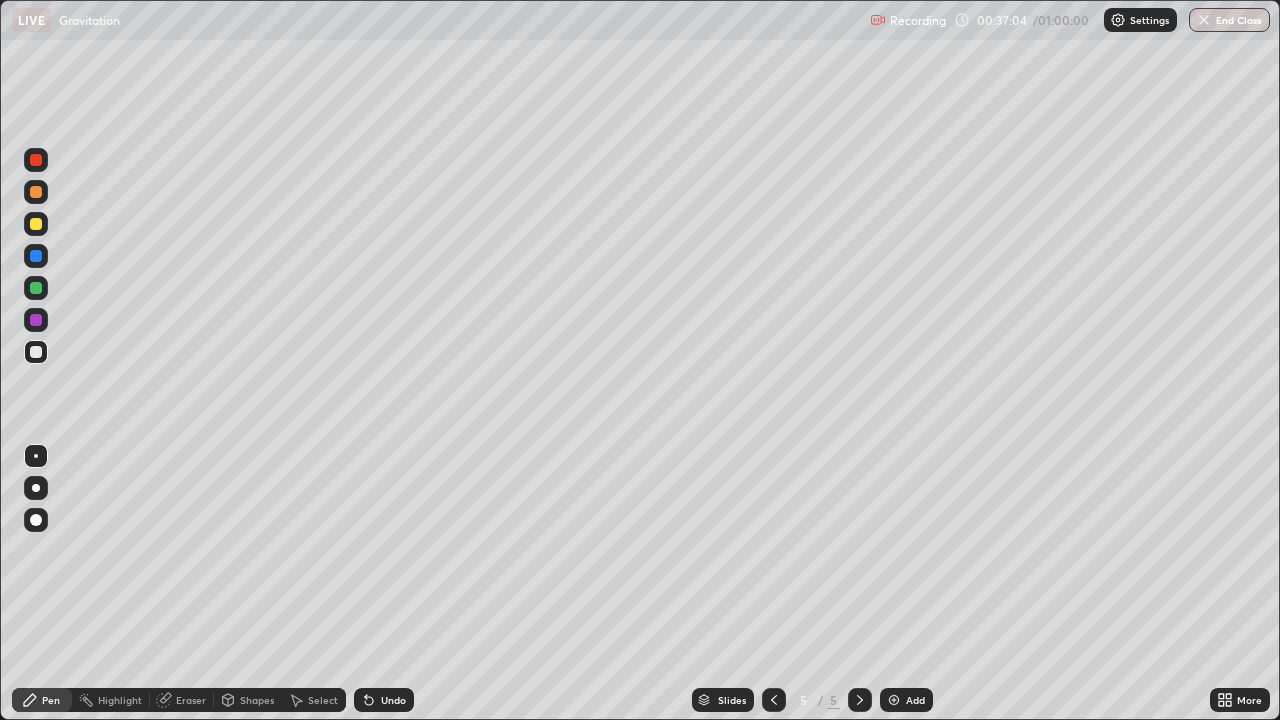 click on "Eraser" at bounding box center [191, 700] 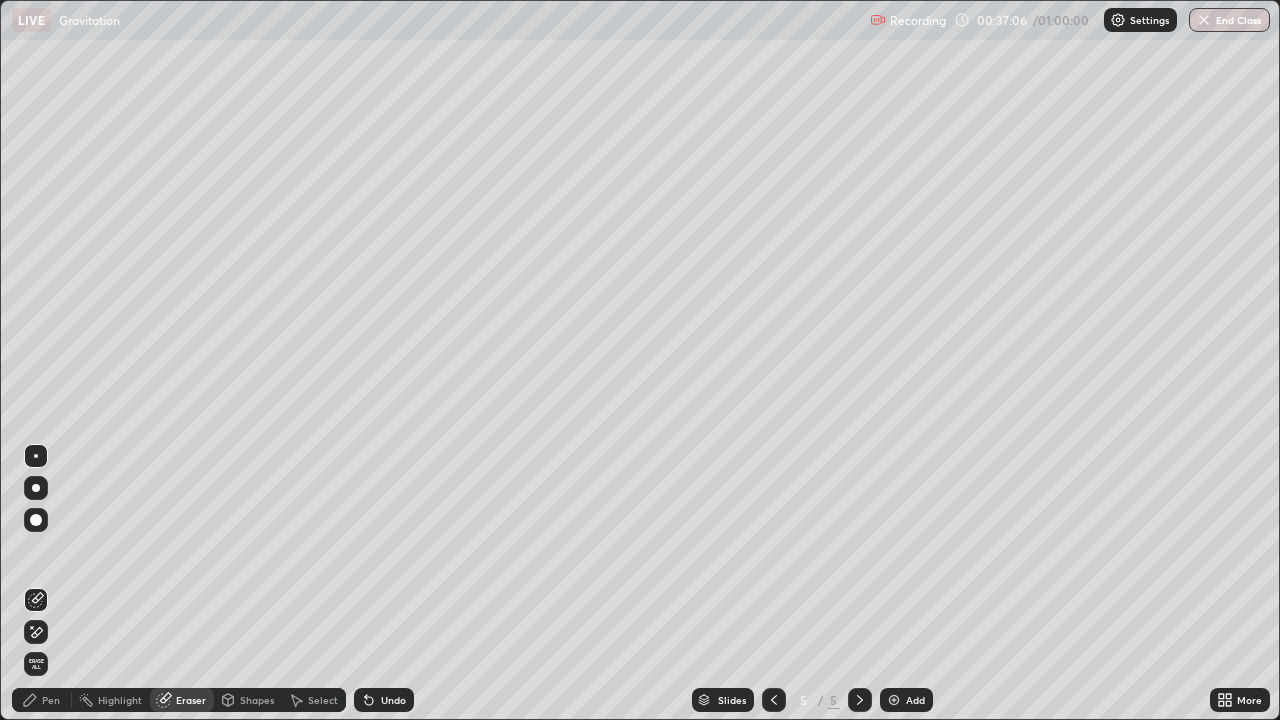 click on "Pen" at bounding box center (51, 700) 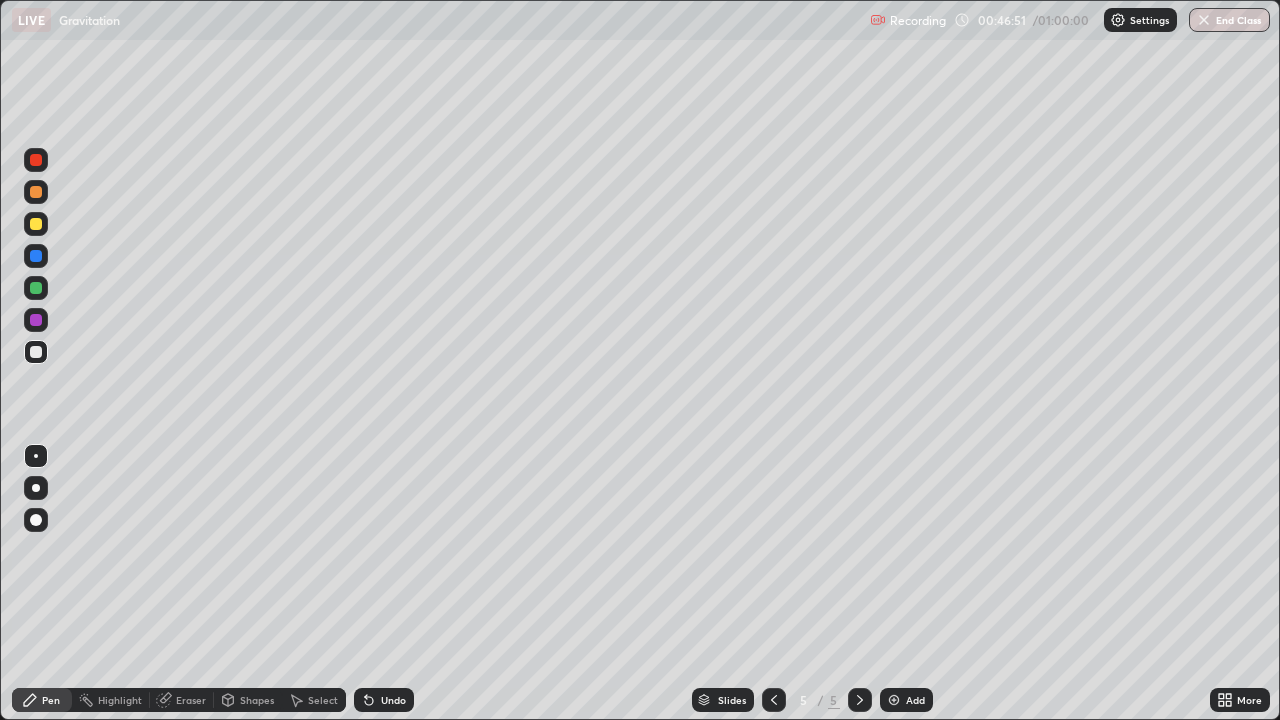 click on "Add" at bounding box center (915, 700) 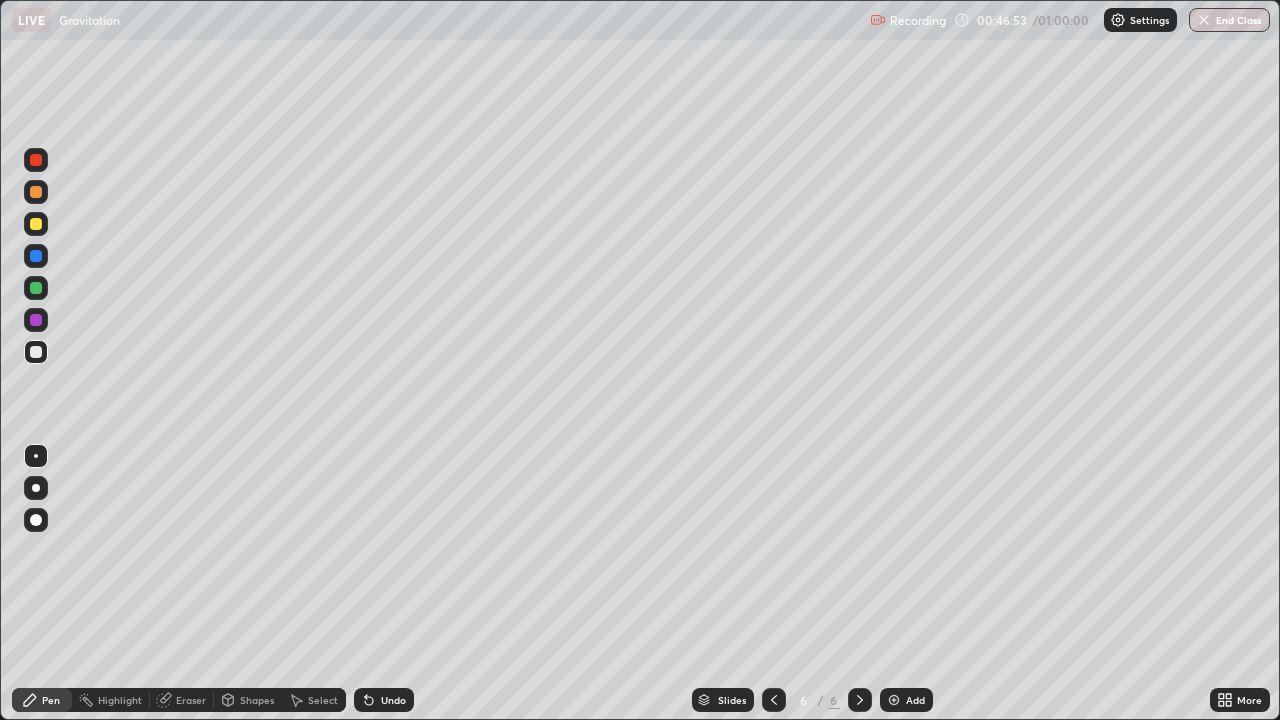 click at bounding box center (36, 224) 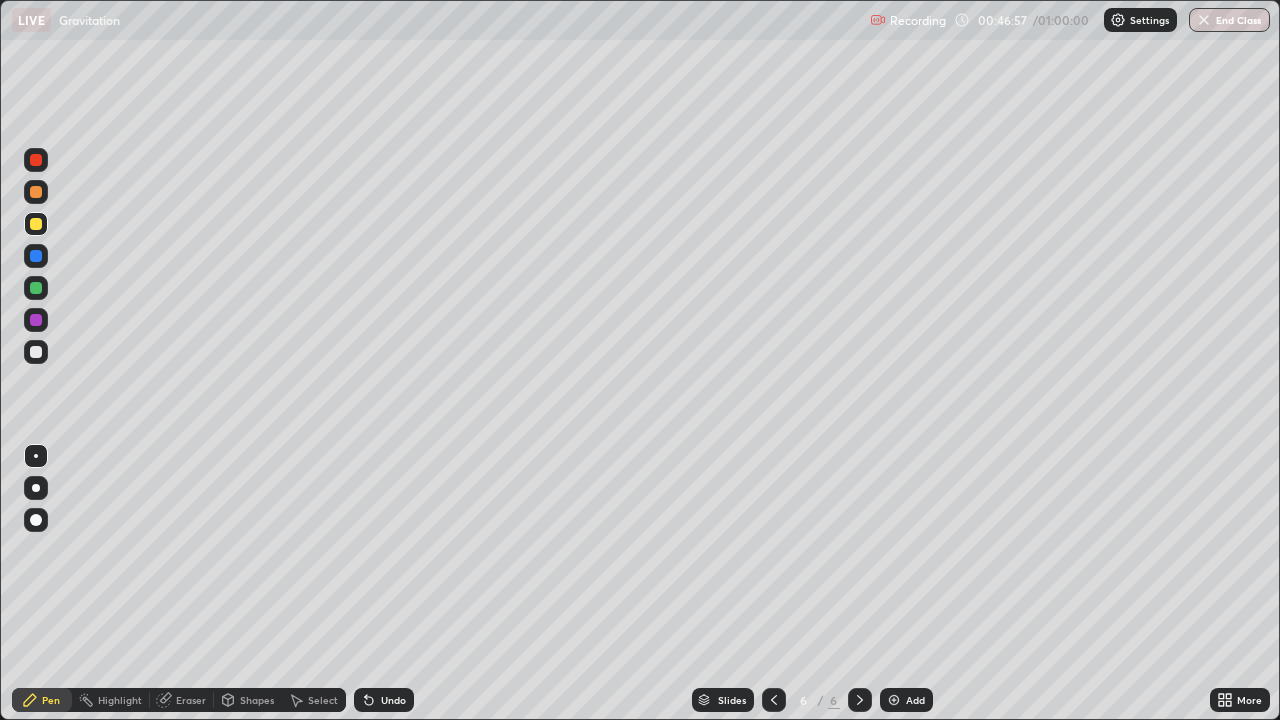 click at bounding box center [36, 352] 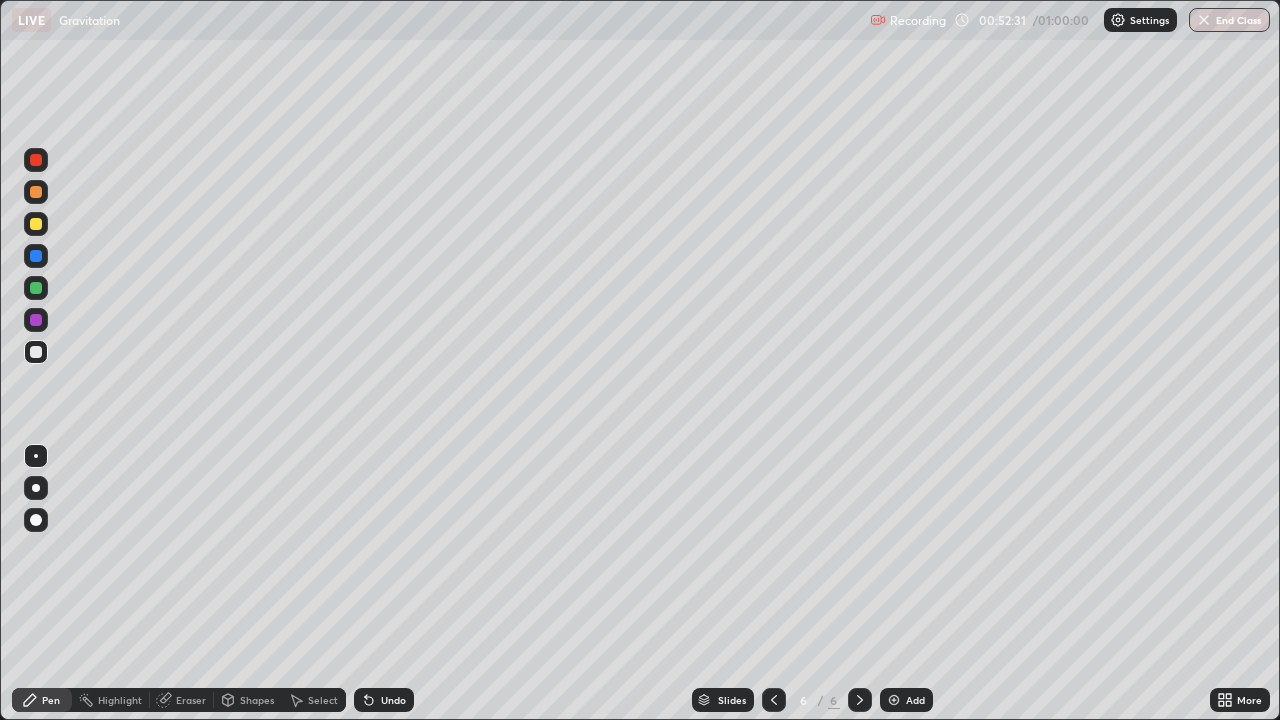 click on "Add" at bounding box center (915, 700) 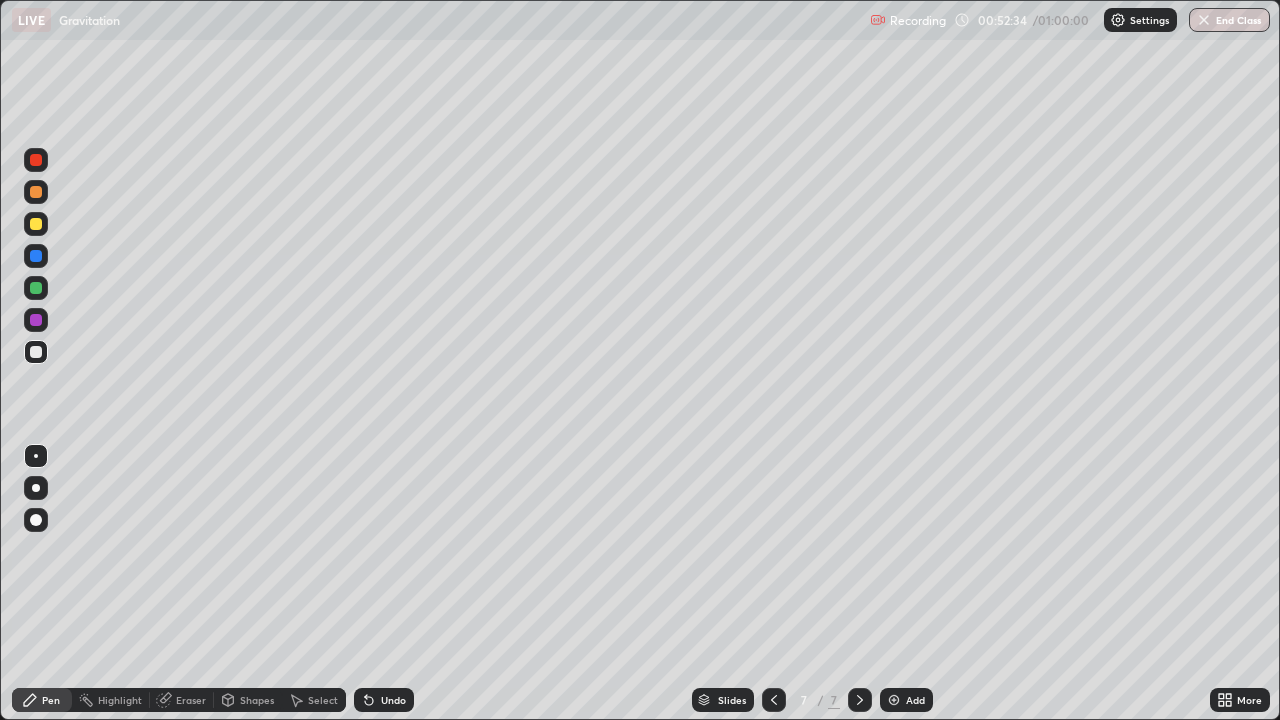 click at bounding box center (36, 224) 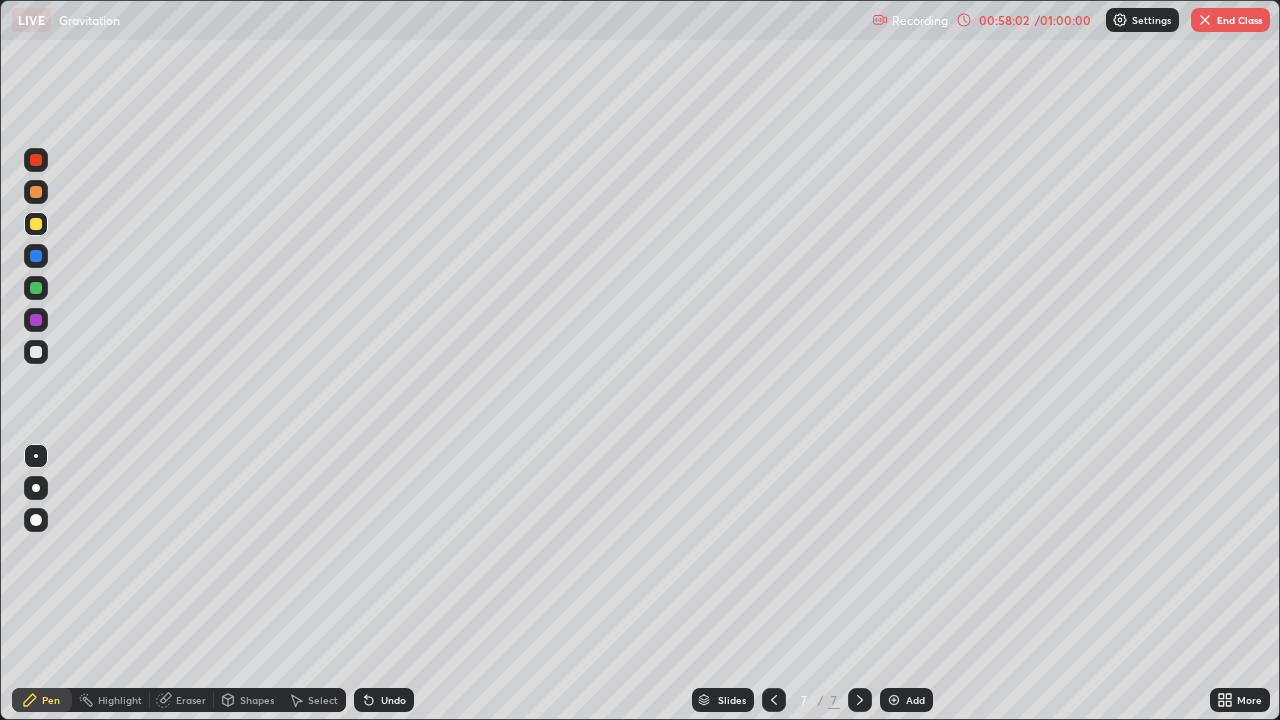 click on "Slides 7 / 7 Add" at bounding box center [812, 700] 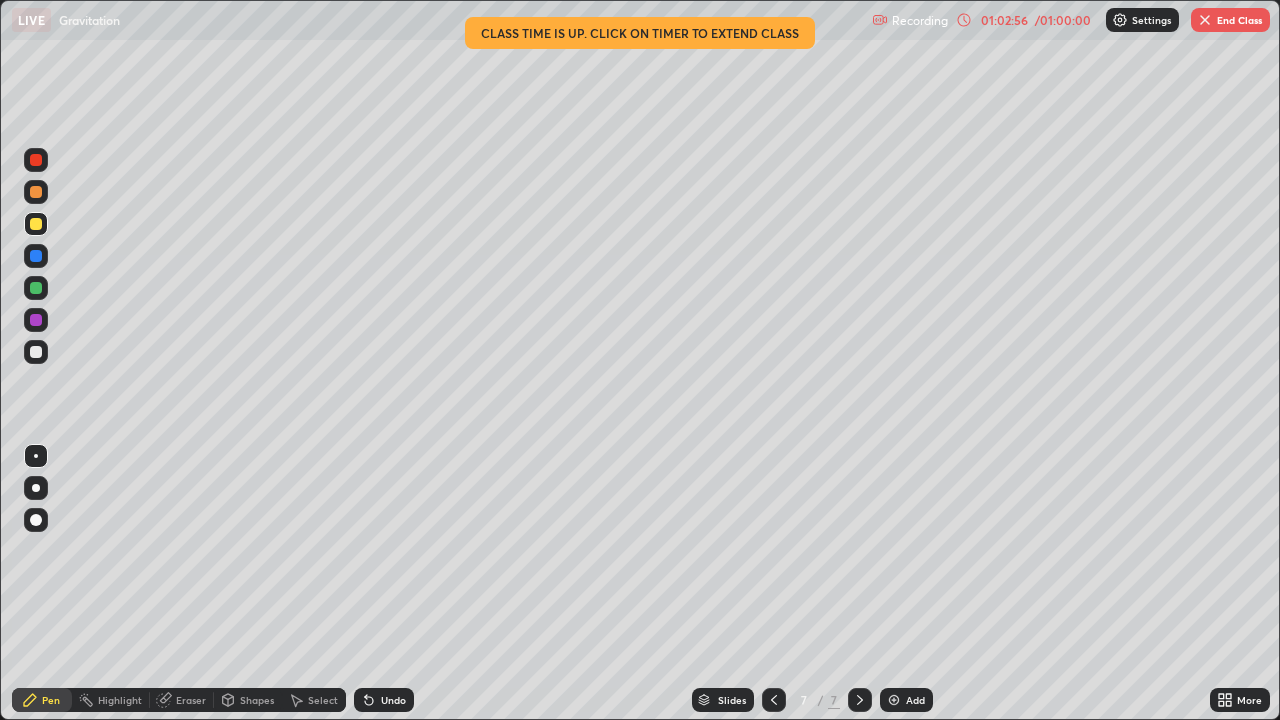 click on "End Class" at bounding box center [1230, 20] 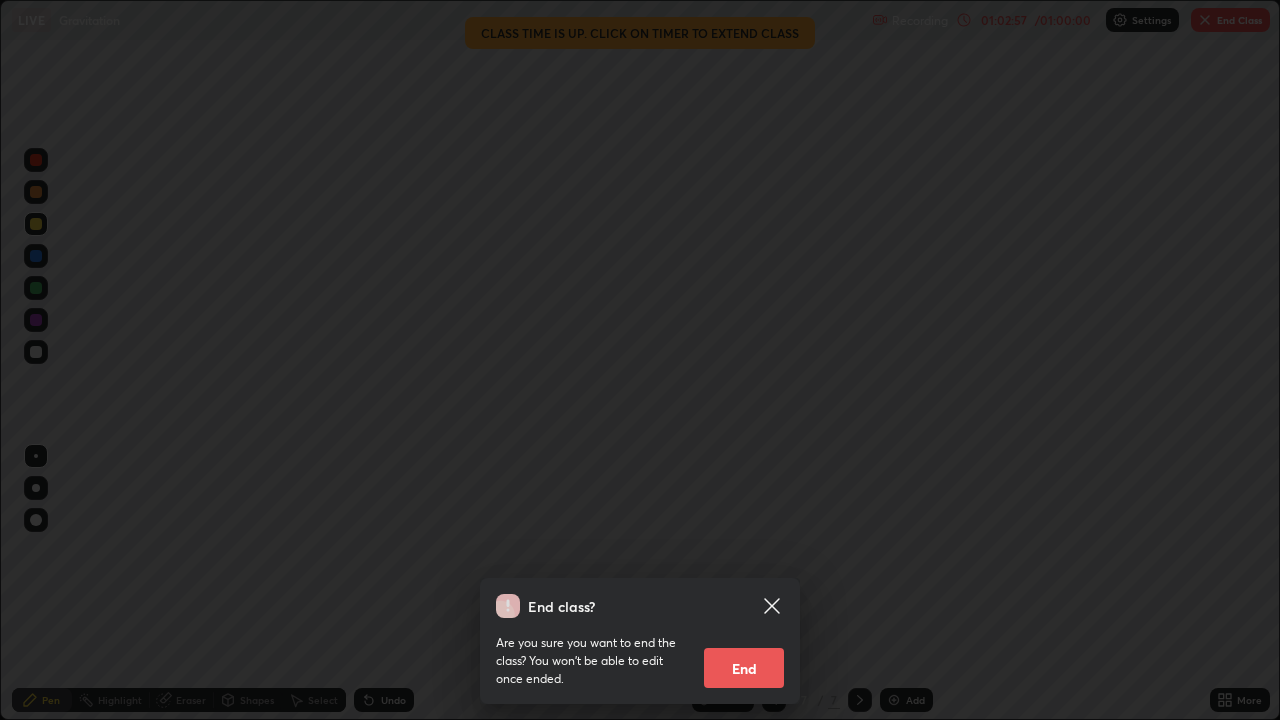 click on "End" at bounding box center [744, 668] 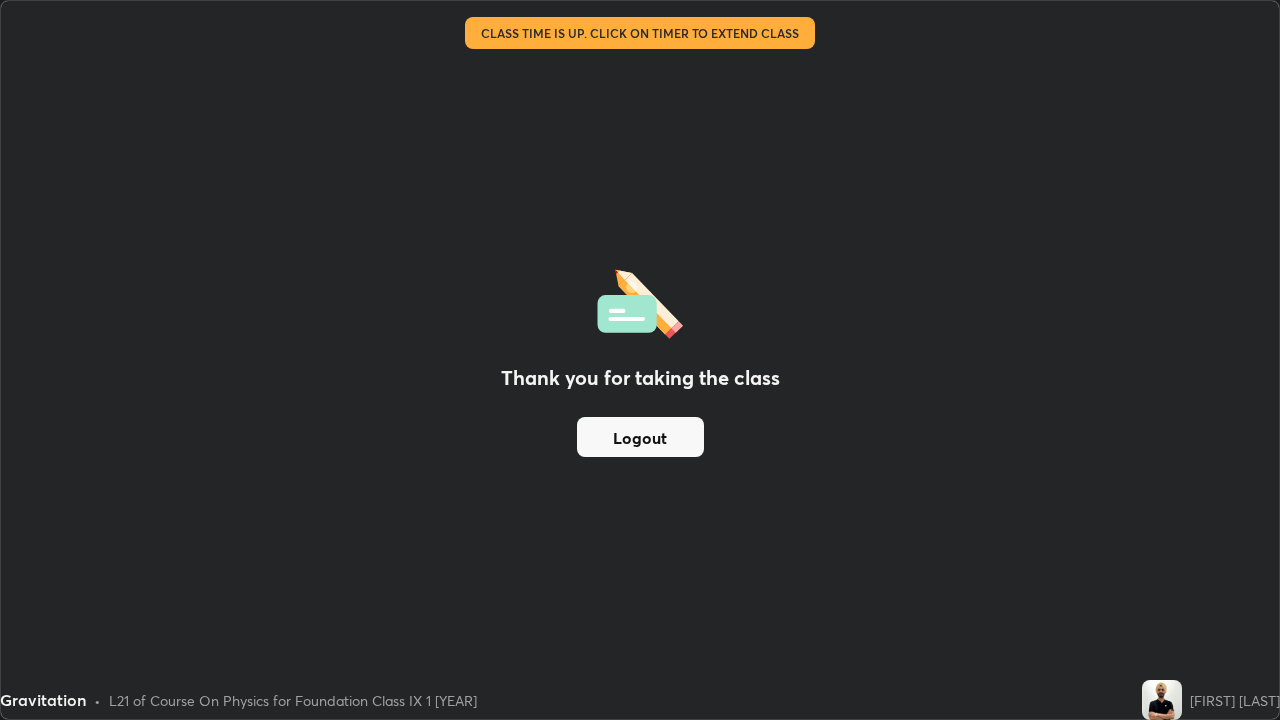 click on "Logout" at bounding box center [640, 437] 